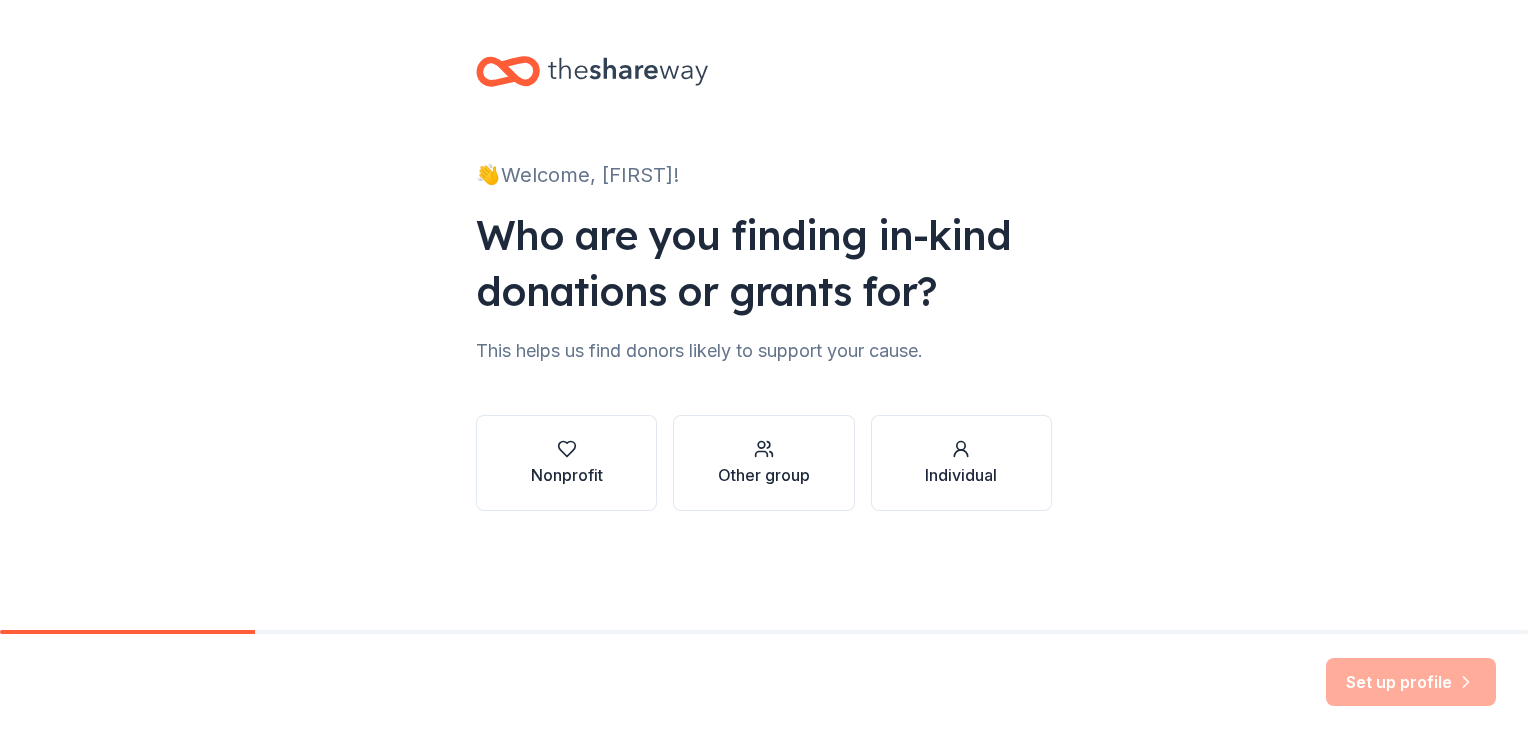 scroll, scrollTop: 0, scrollLeft: 0, axis: both 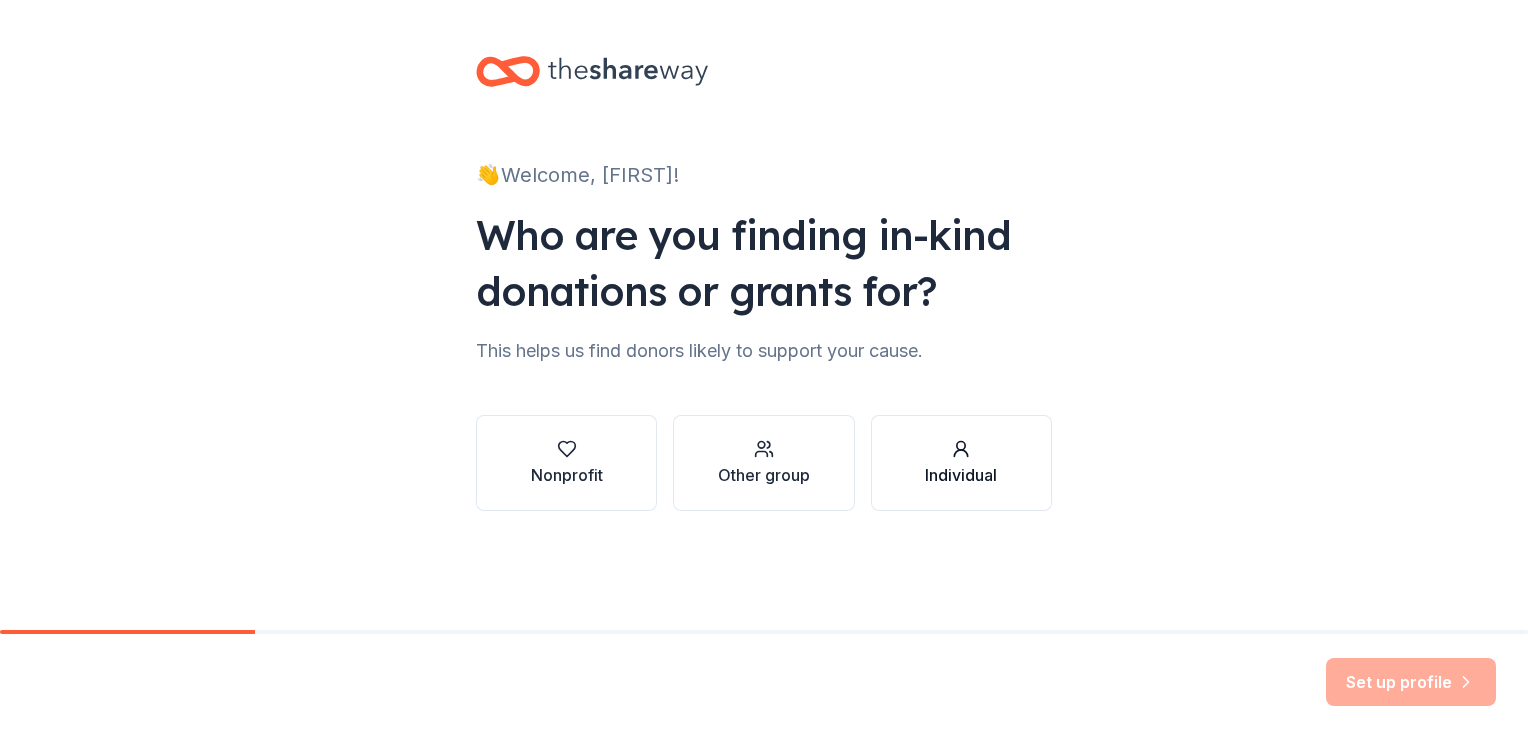 click on "Individual" at bounding box center [961, 475] 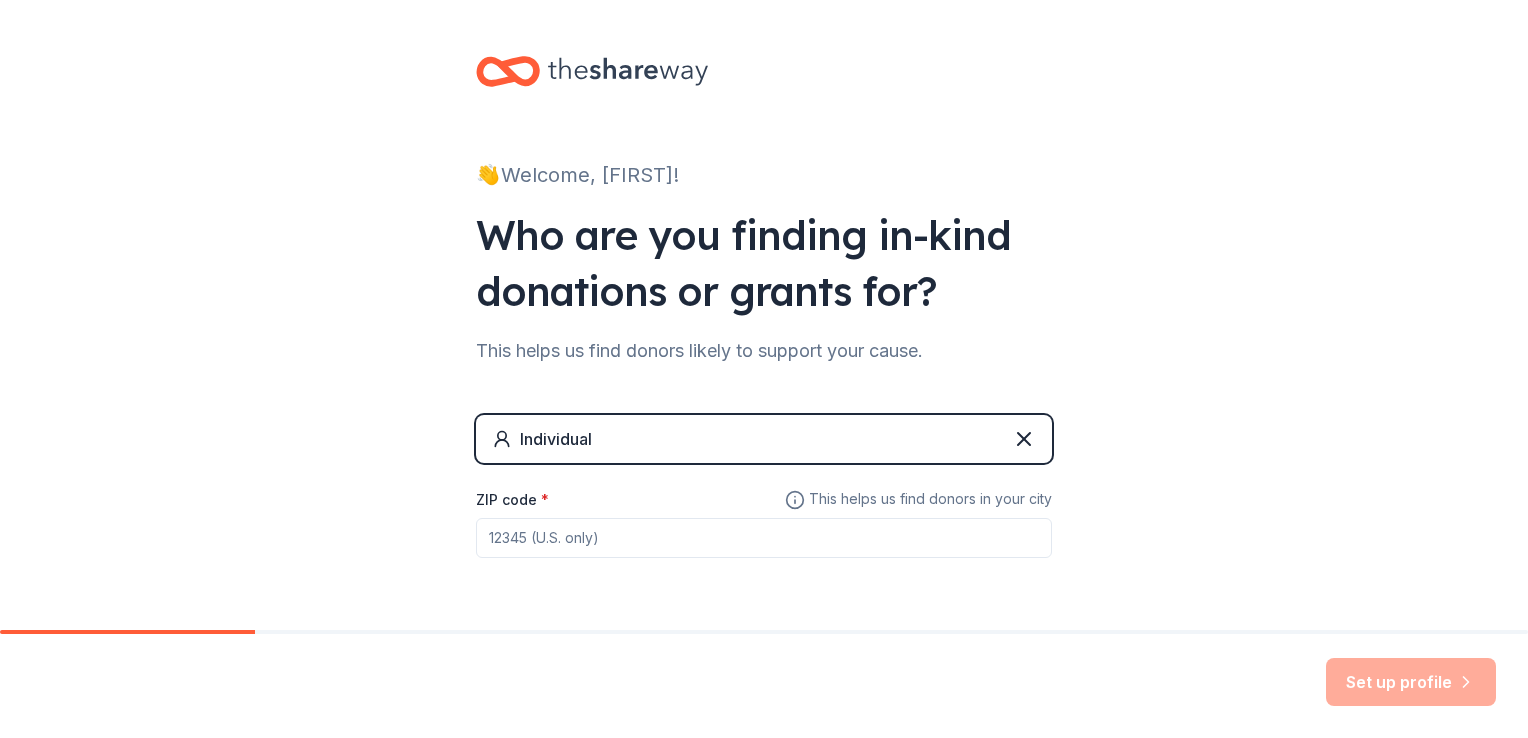 click on "ZIP code *" at bounding box center (764, 538) 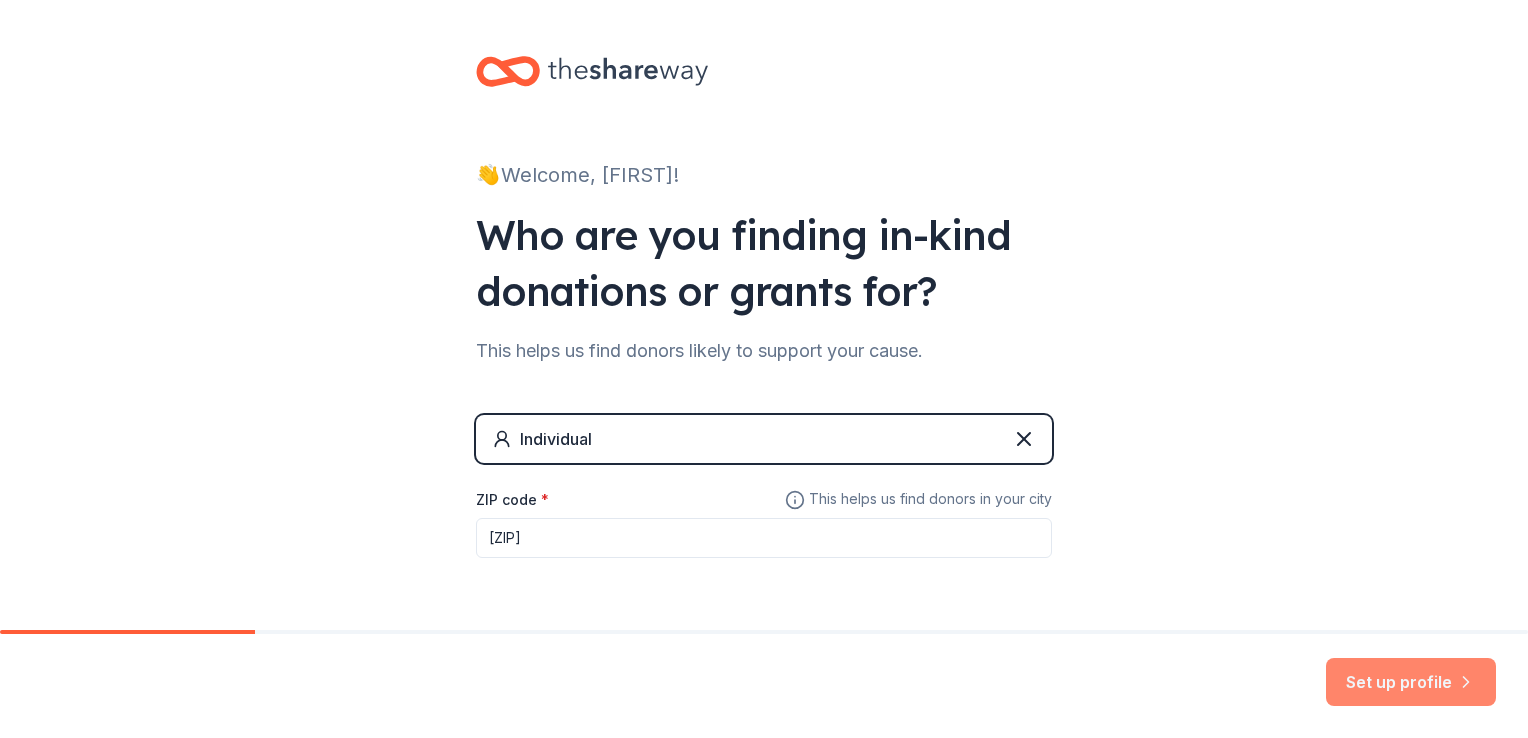 type on "[ZIP]" 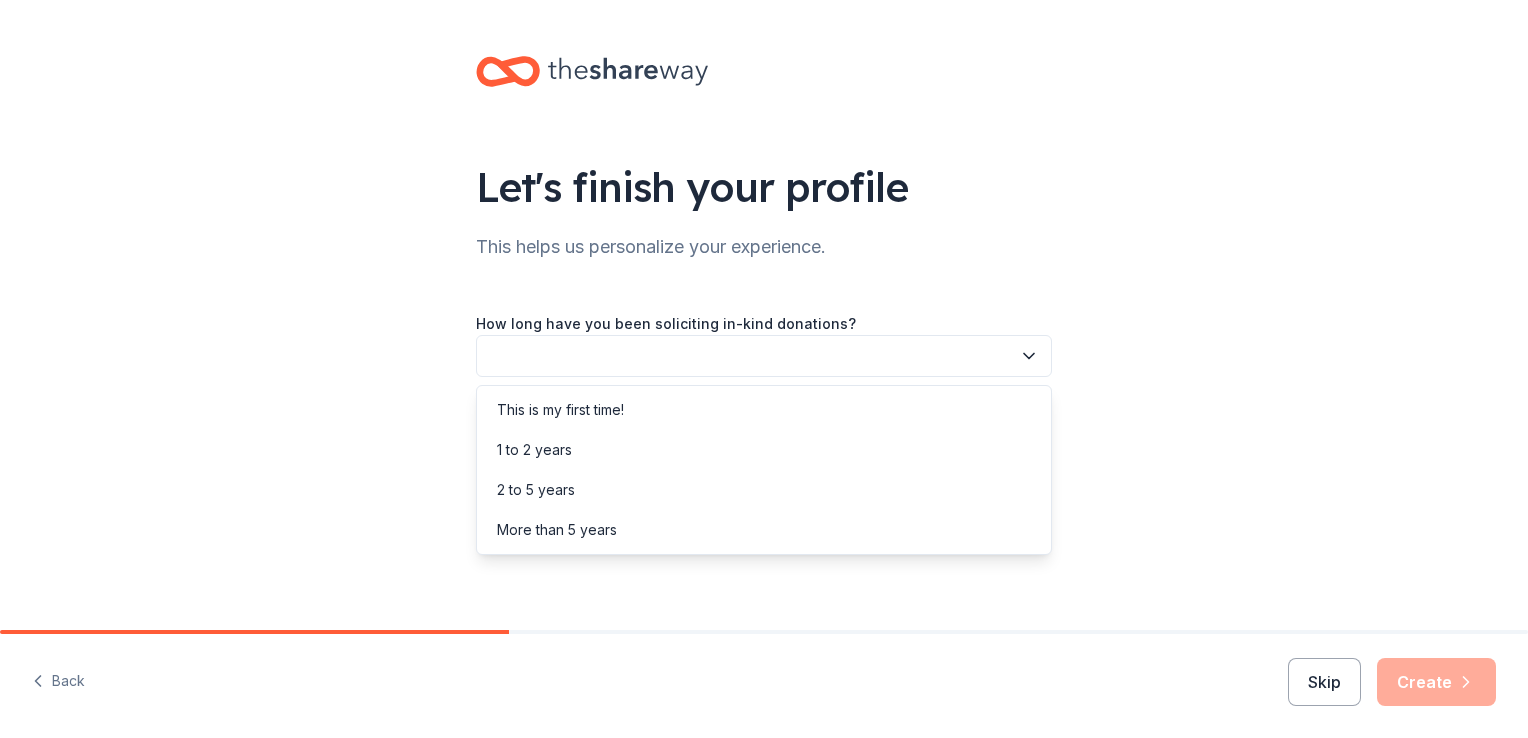 click 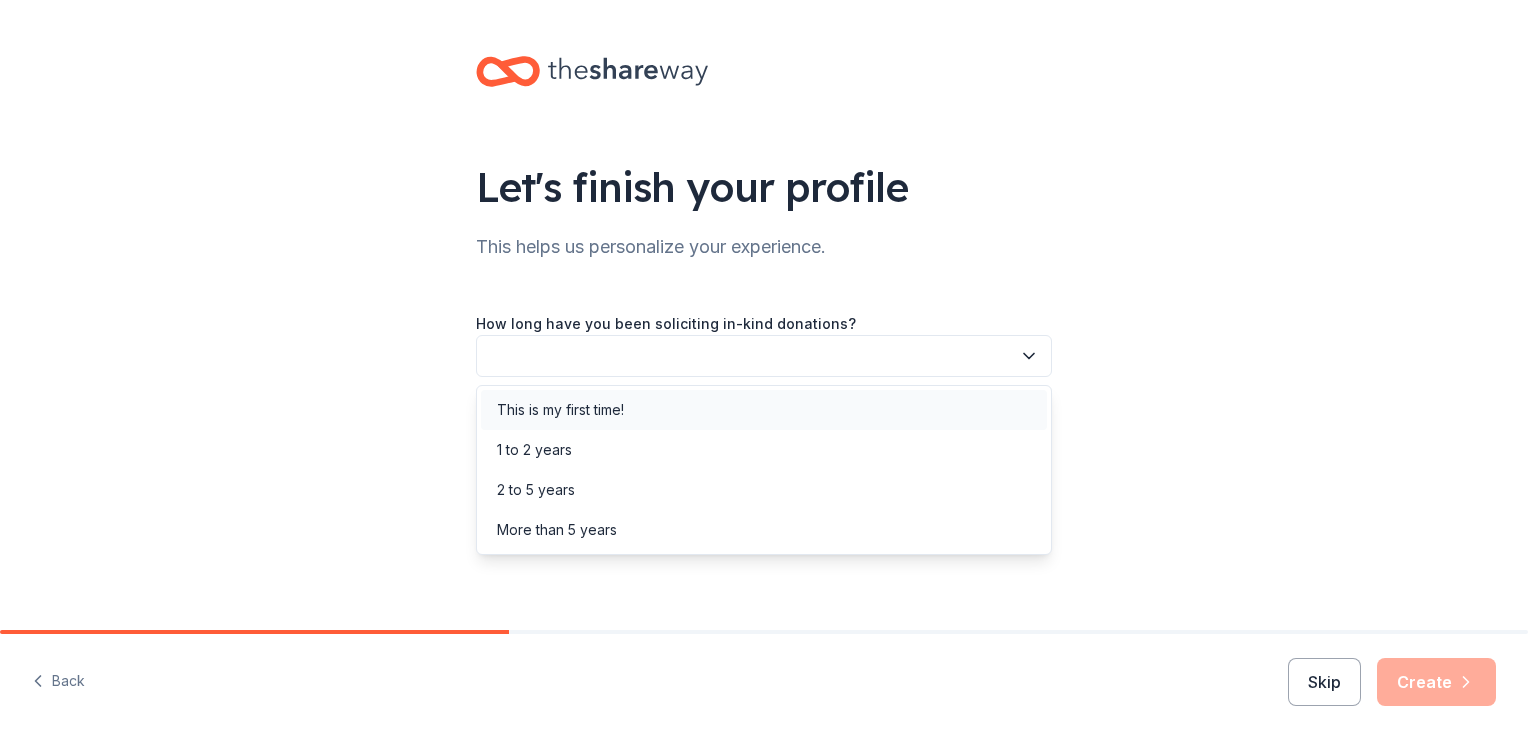 click on "This is my first time!" at bounding box center (764, 410) 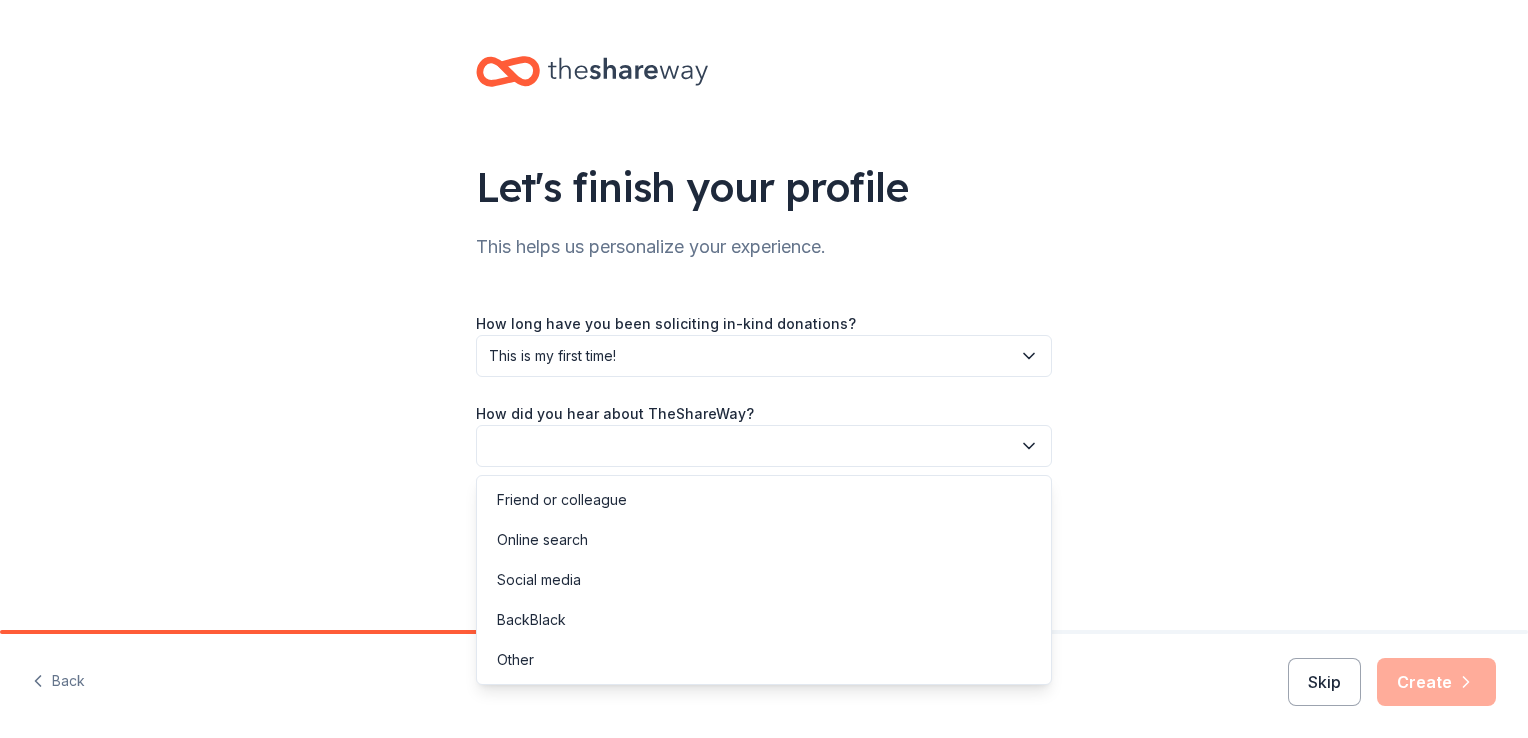 click 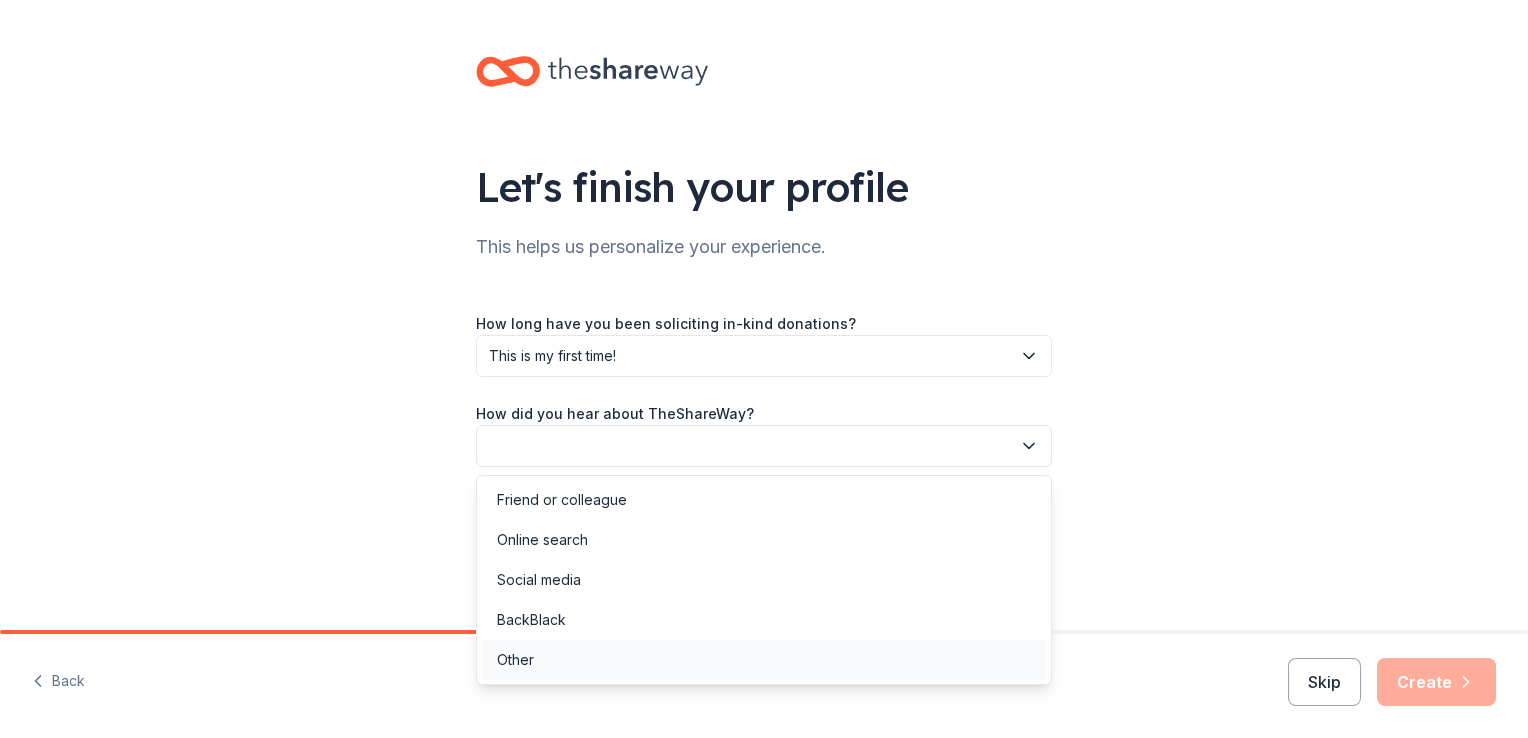 click on "Other" at bounding box center (515, 660) 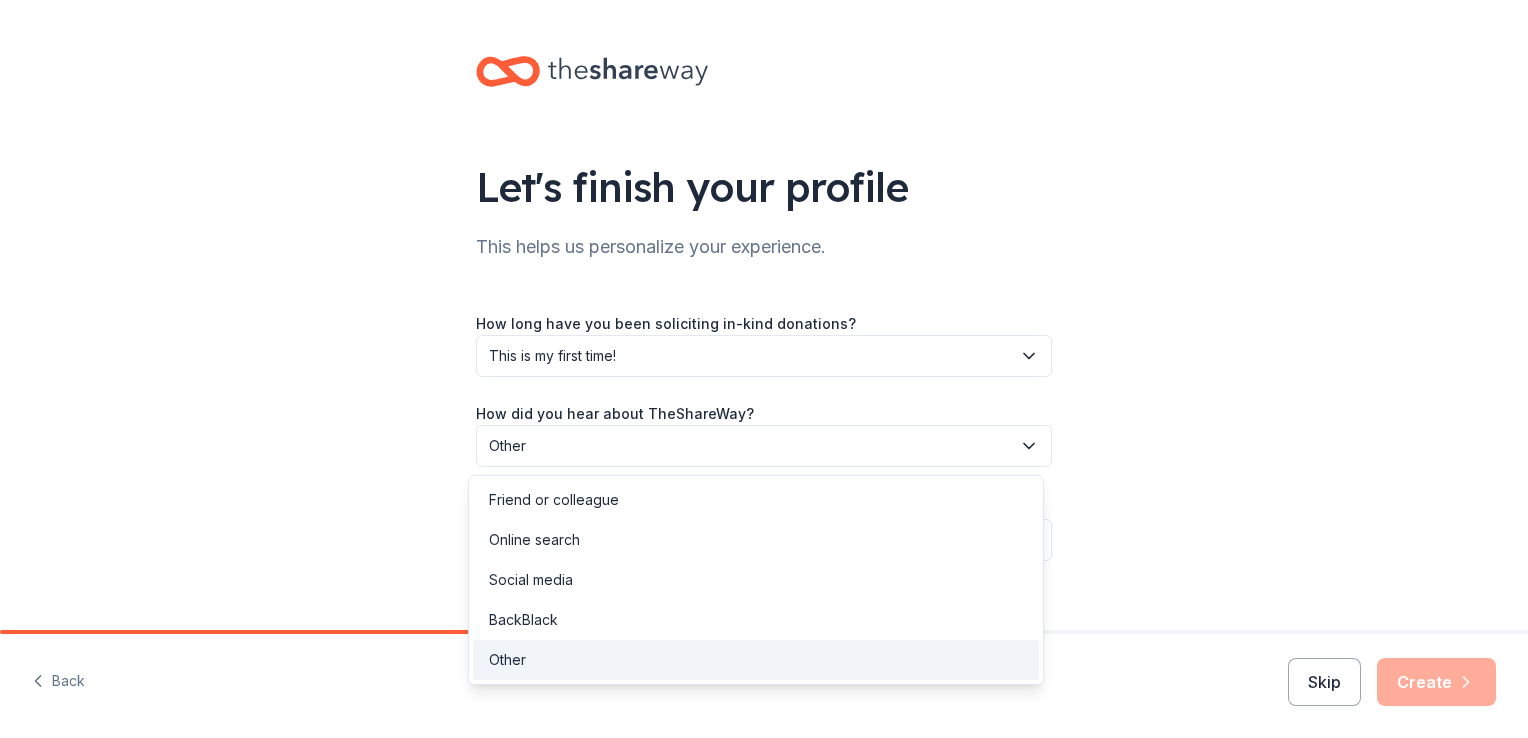 click 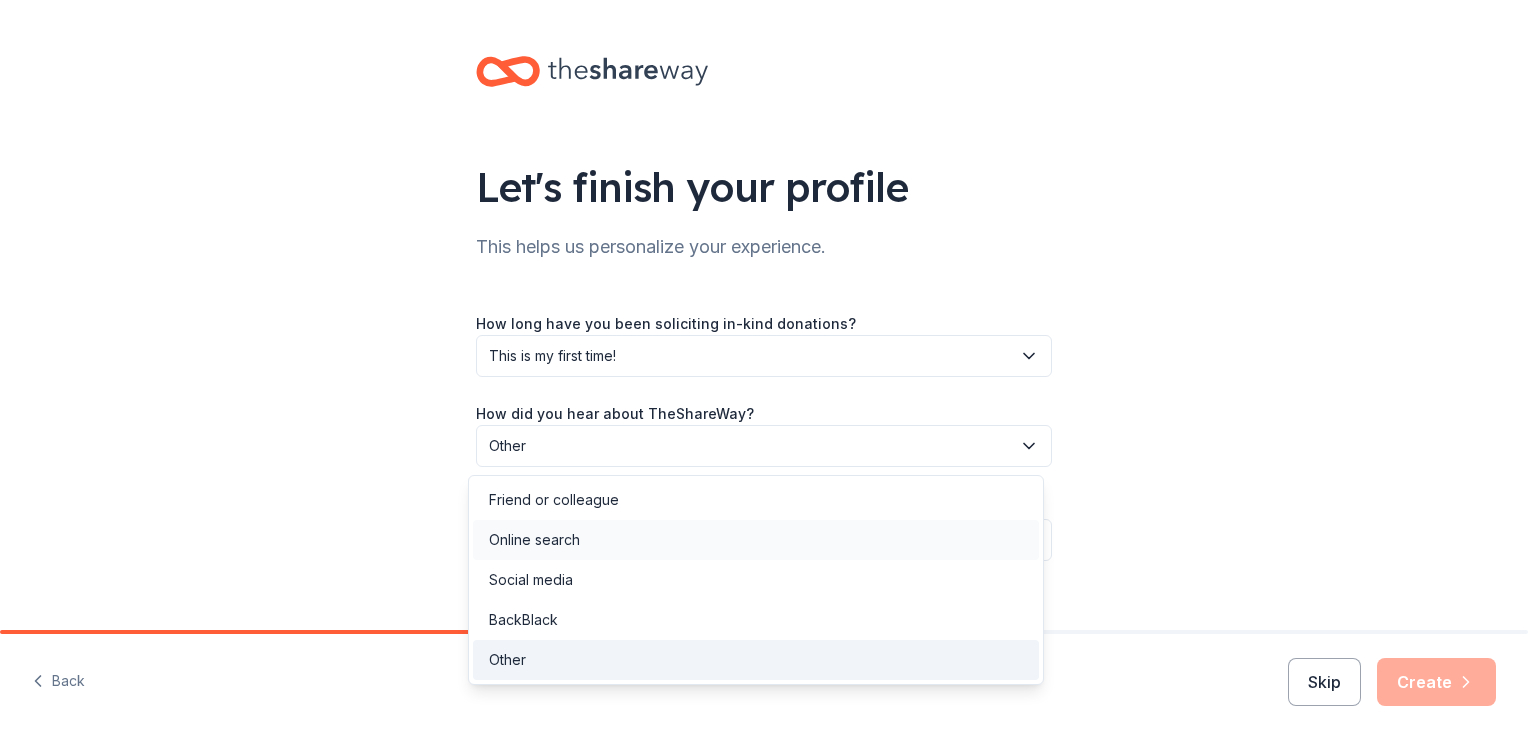 click on "Online search" at bounding box center [534, 540] 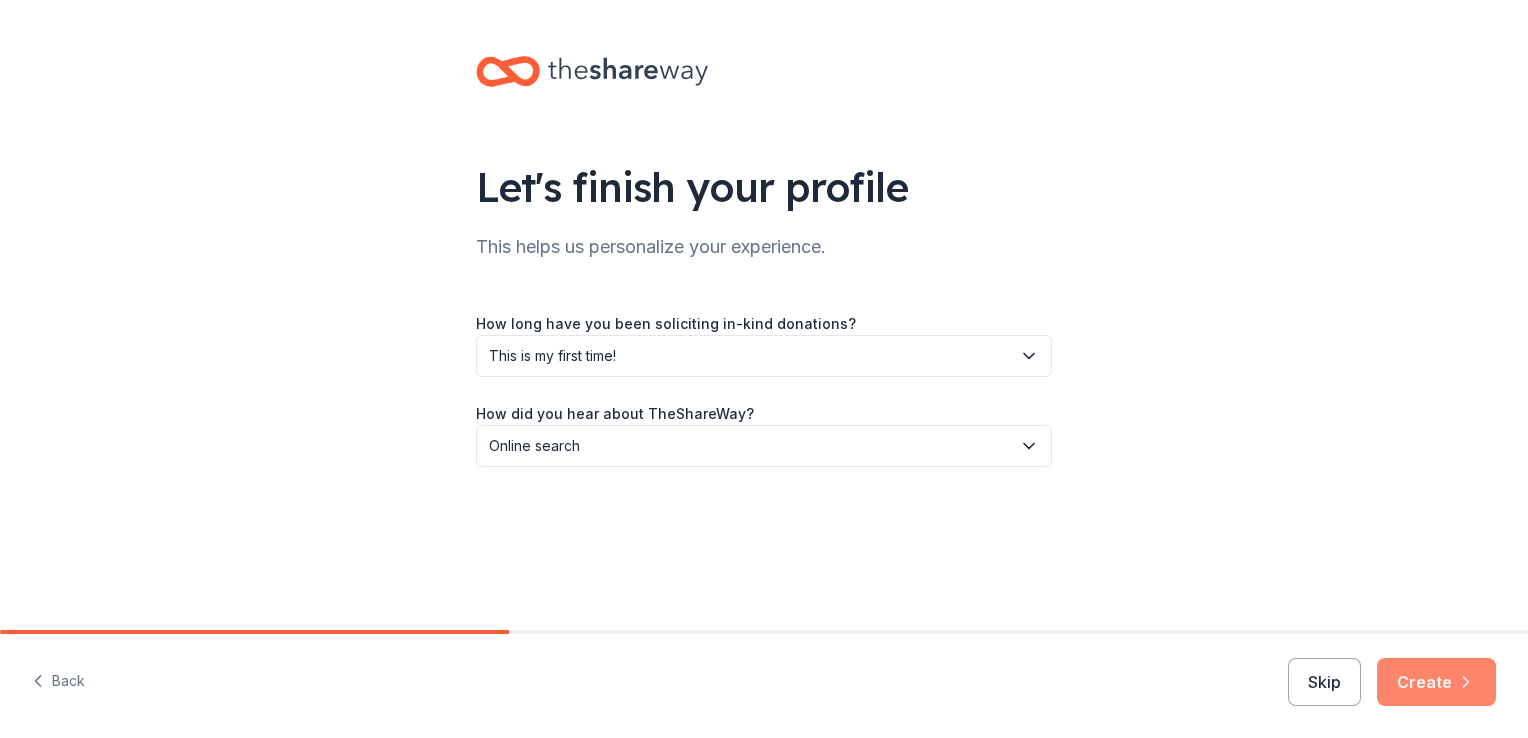 click on "Create" at bounding box center [1436, 682] 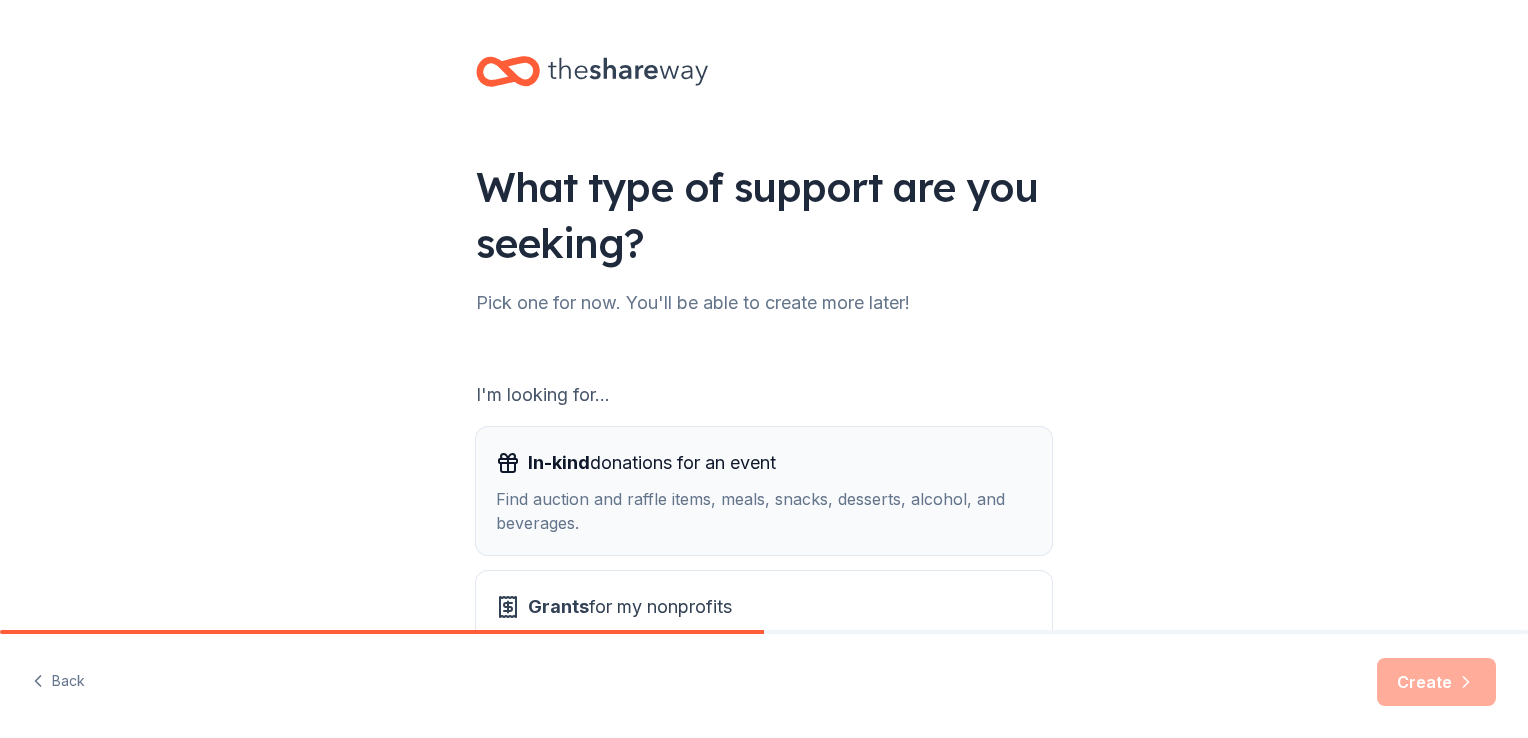 click on "In-kind" at bounding box center [559, 462] 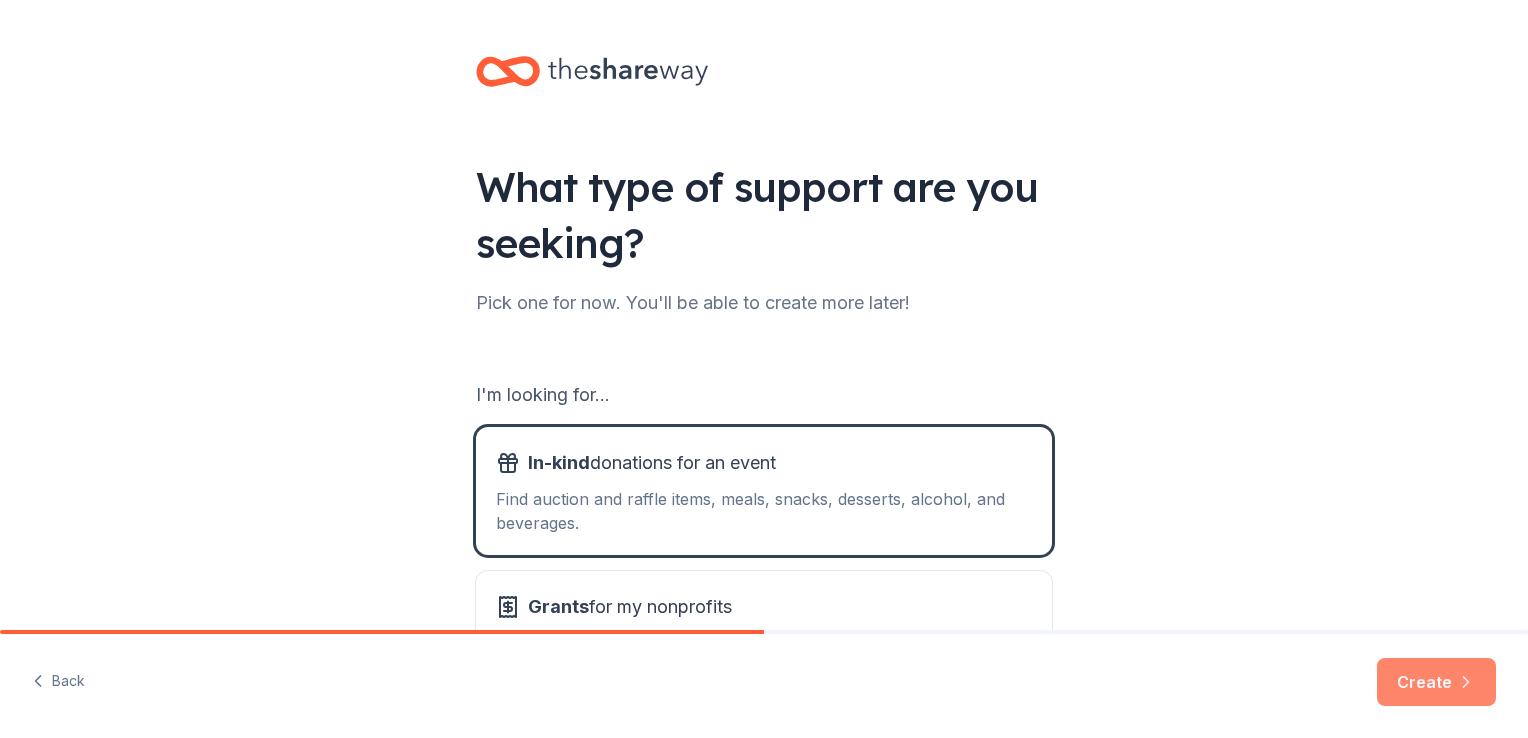 click on "Create" at bounding box center [1436, 682] 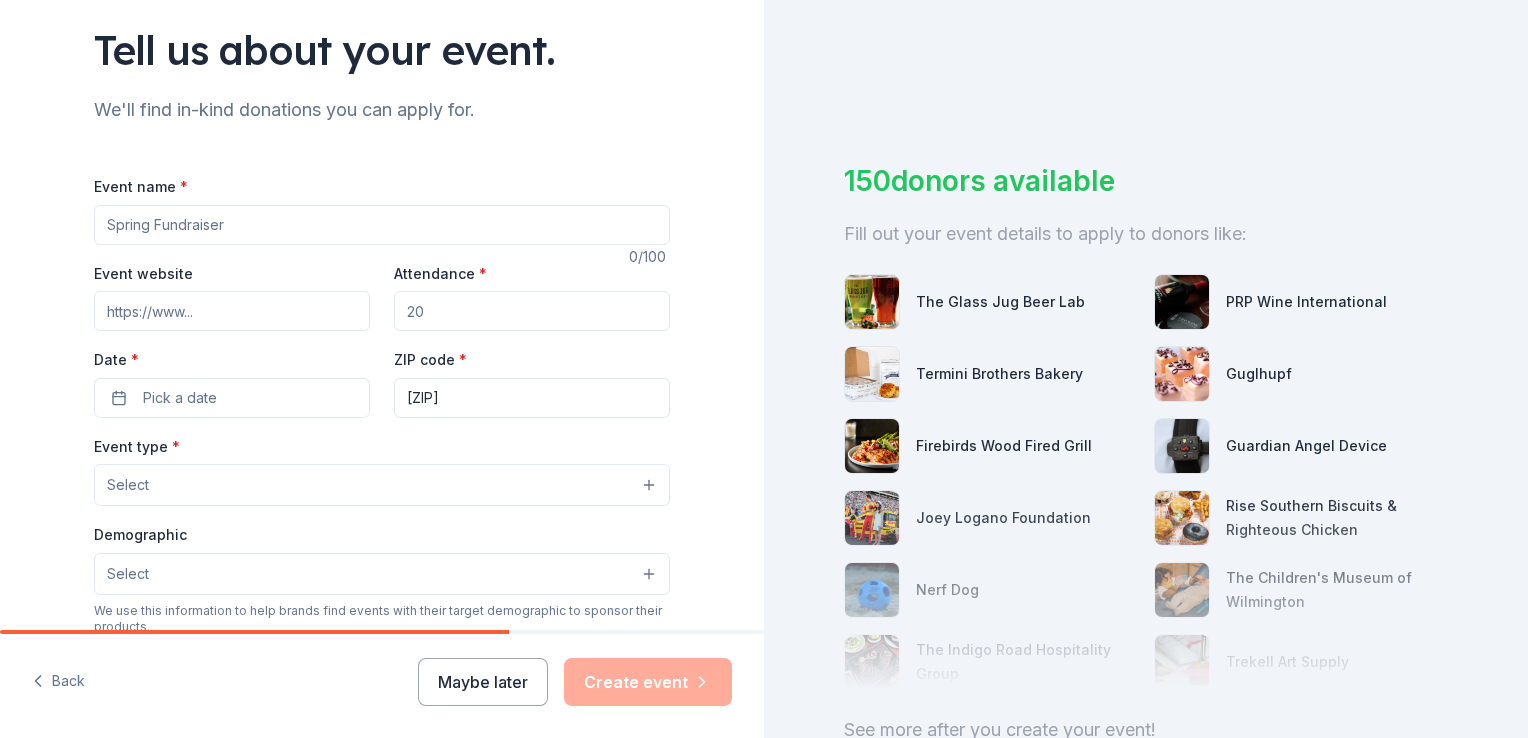 scroll, scrollTop: 138, scrollLeft: 0, axis: vertical 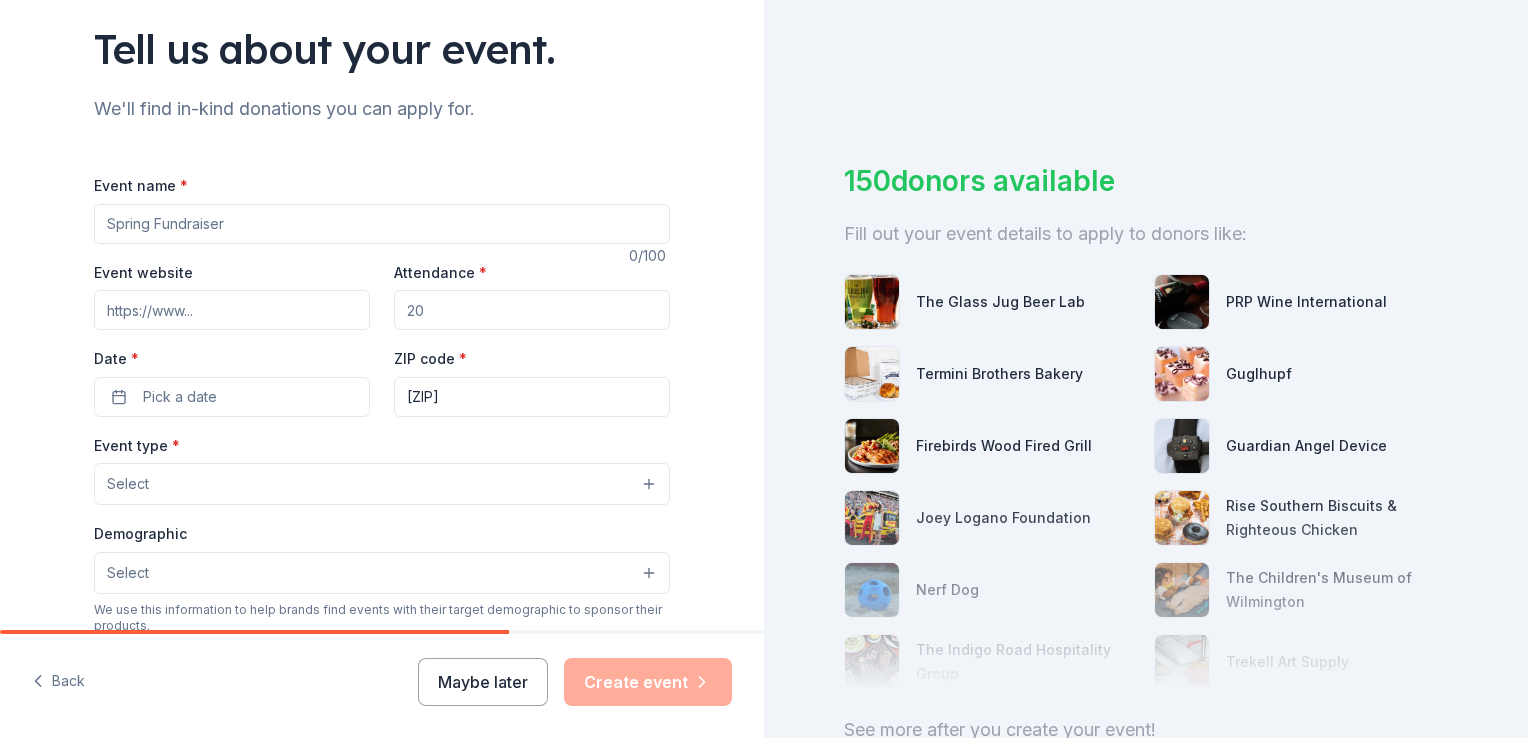 click on "Event name *" at bounding box center [382, 224] 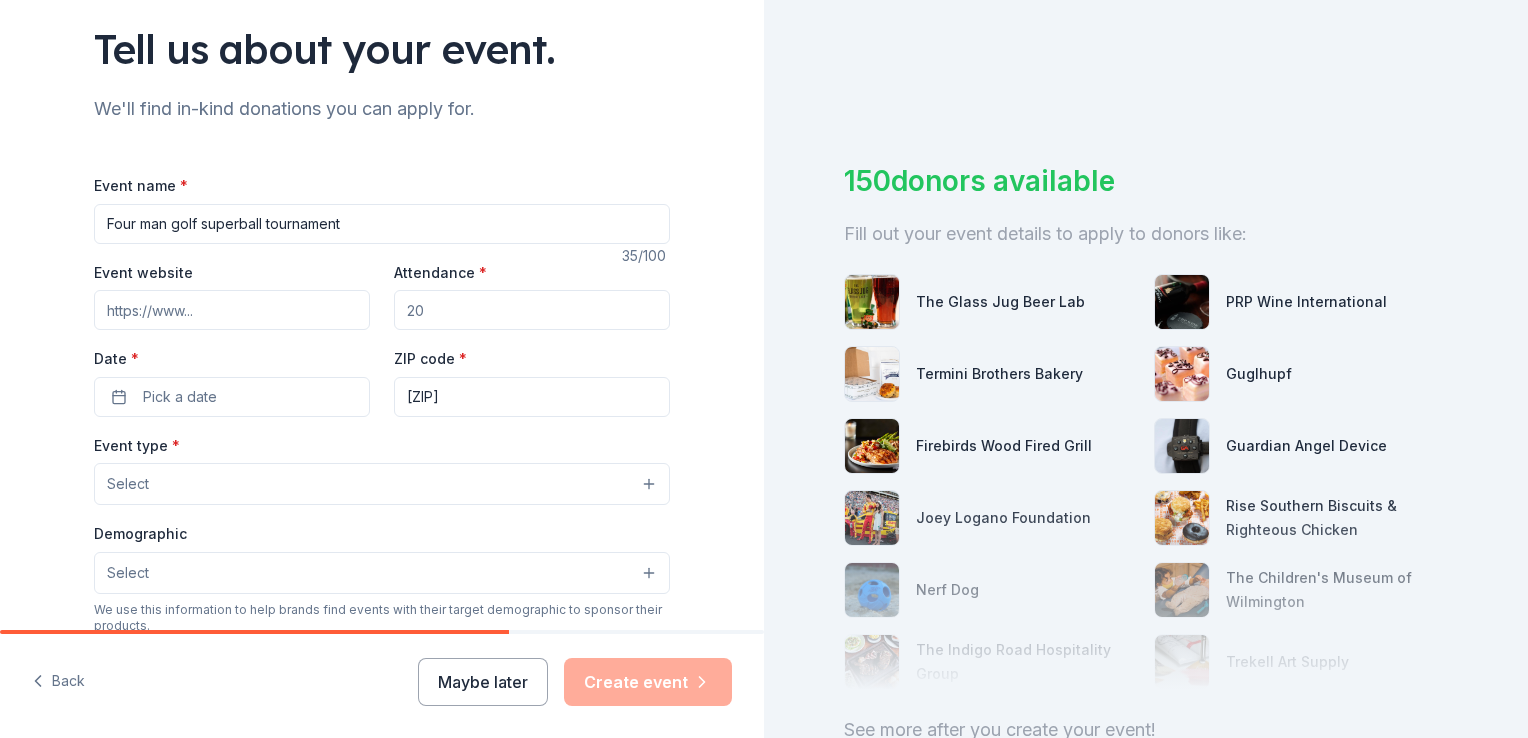 type on "Four man golf superball tournament" 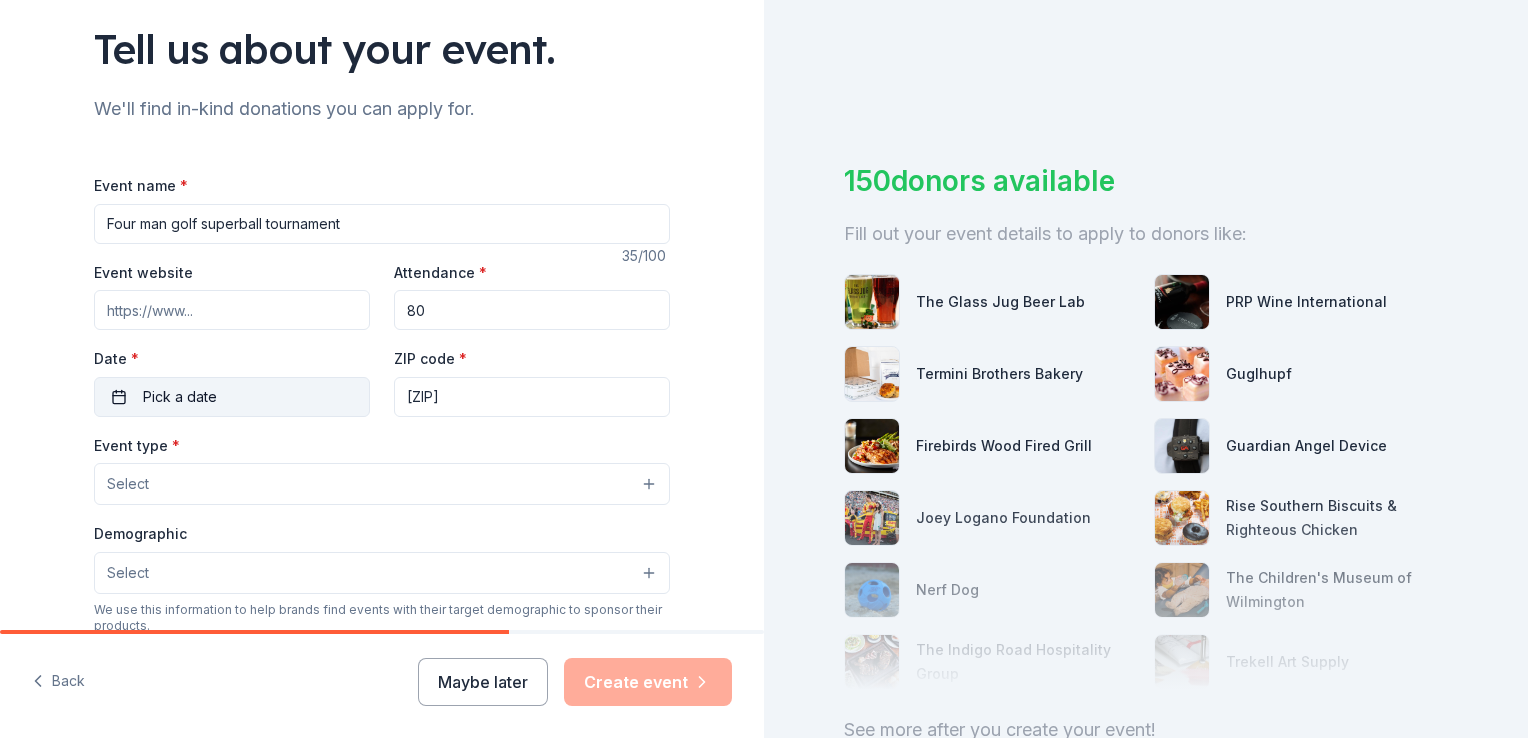 type on "80" 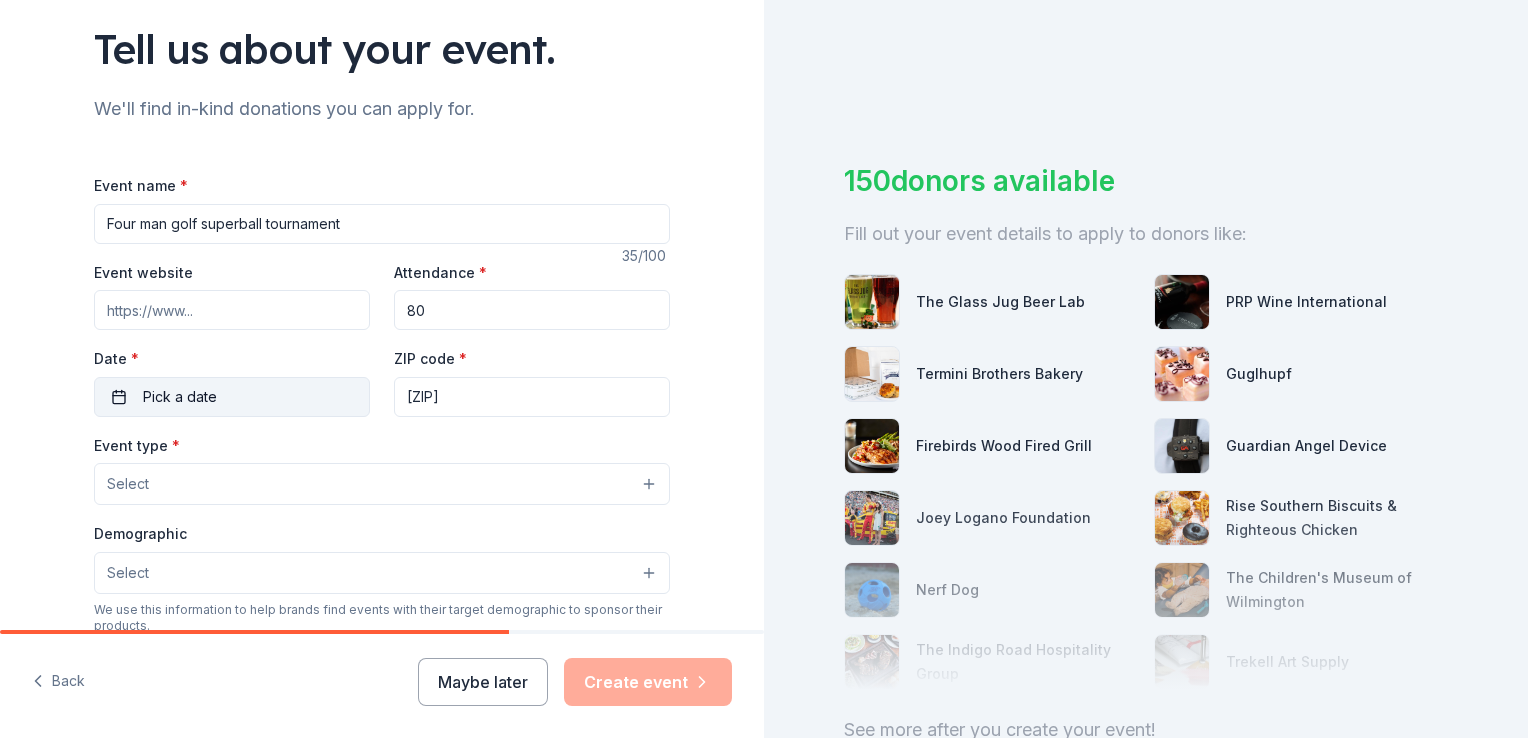 click on "Pick a date" at bounding box center (232, 397) 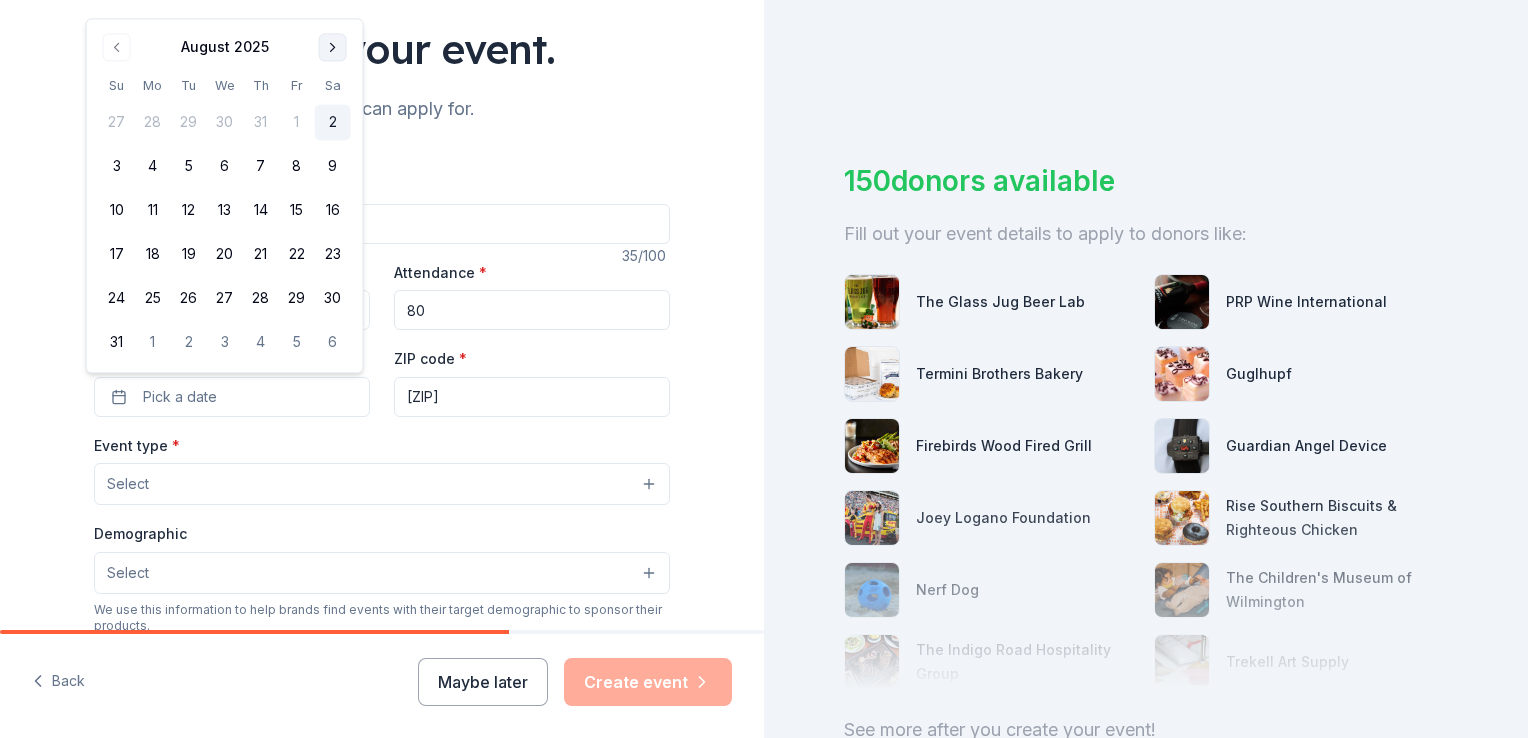 click at bounding box center (333, 47) 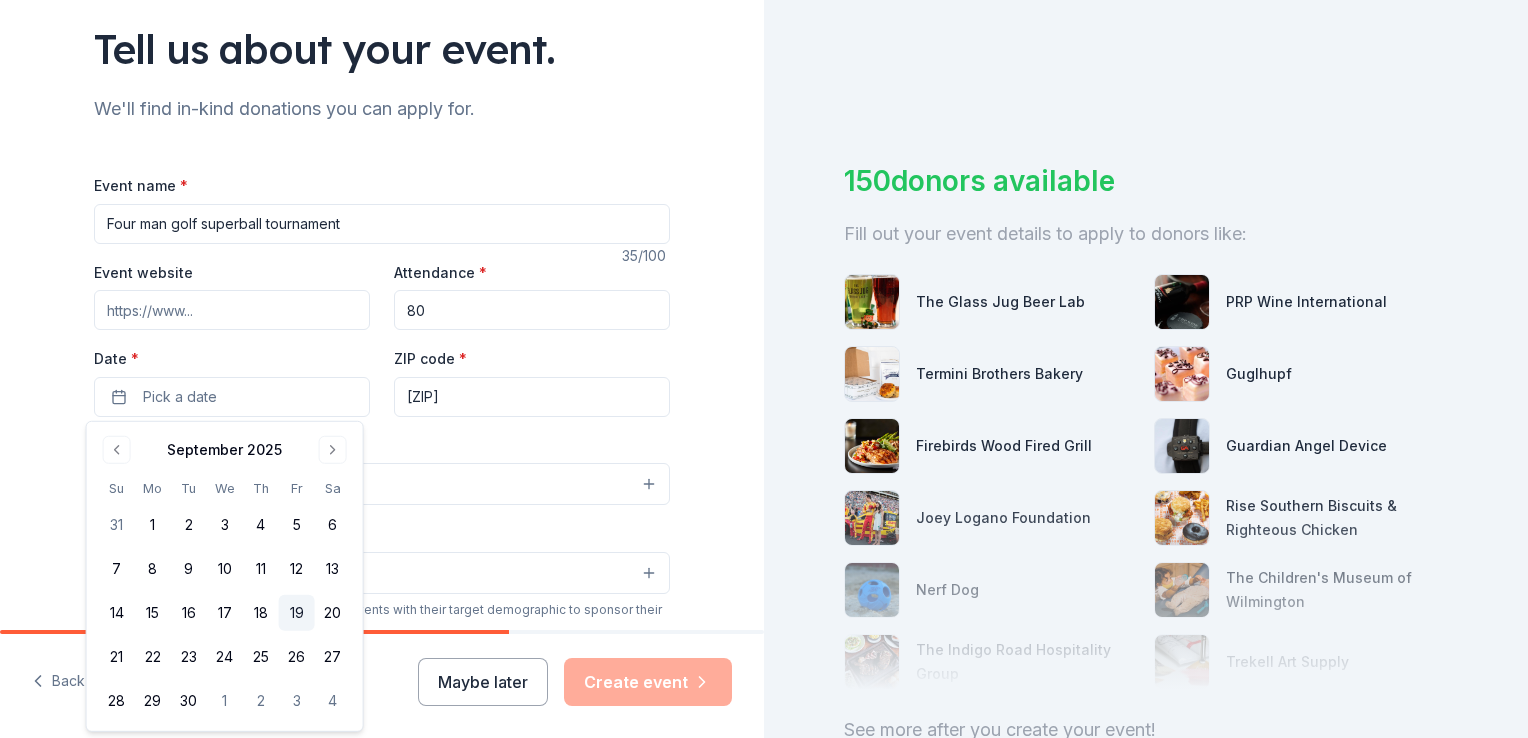 click on "19" at bounding box center [297, 613] 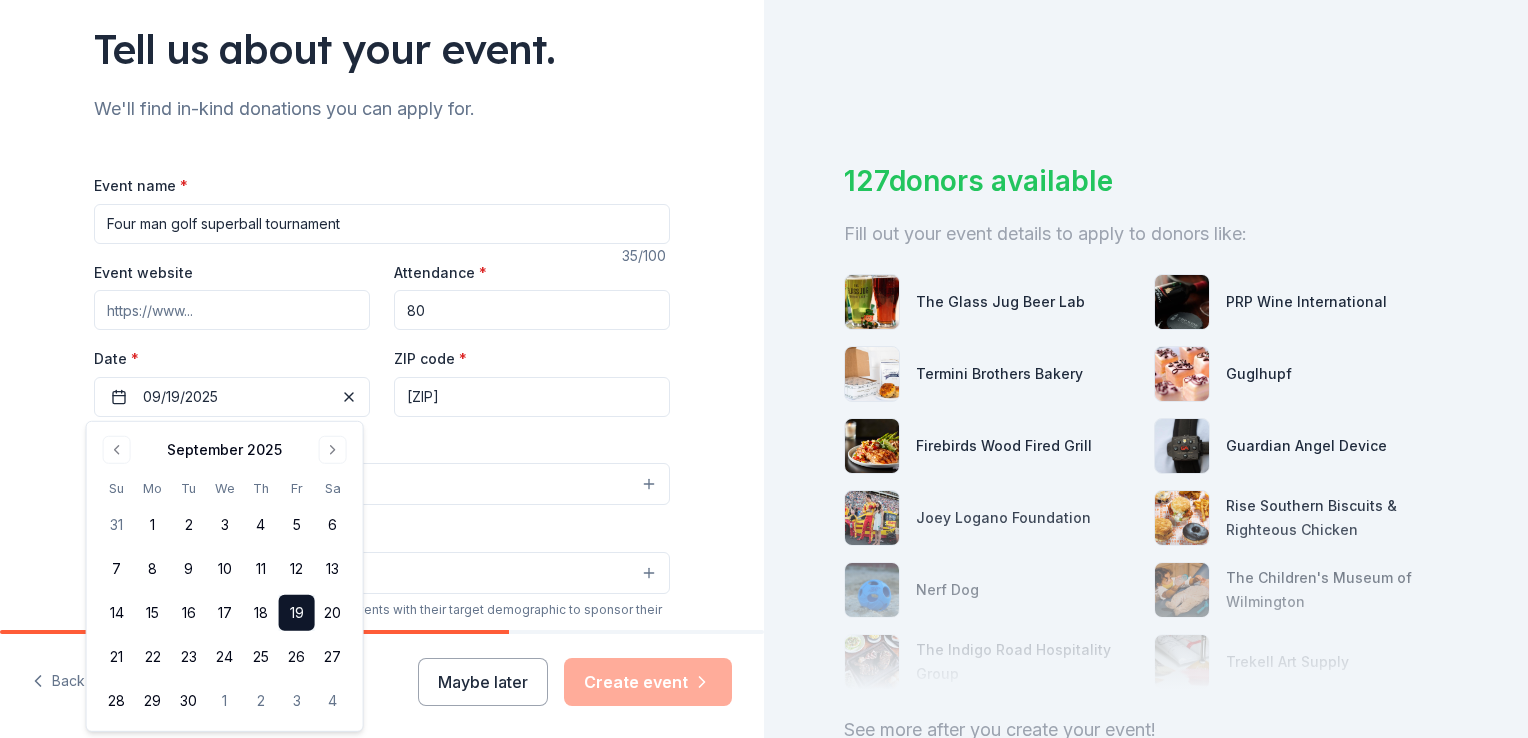 click on "Event type * Select" at bounding box center [382, 469] 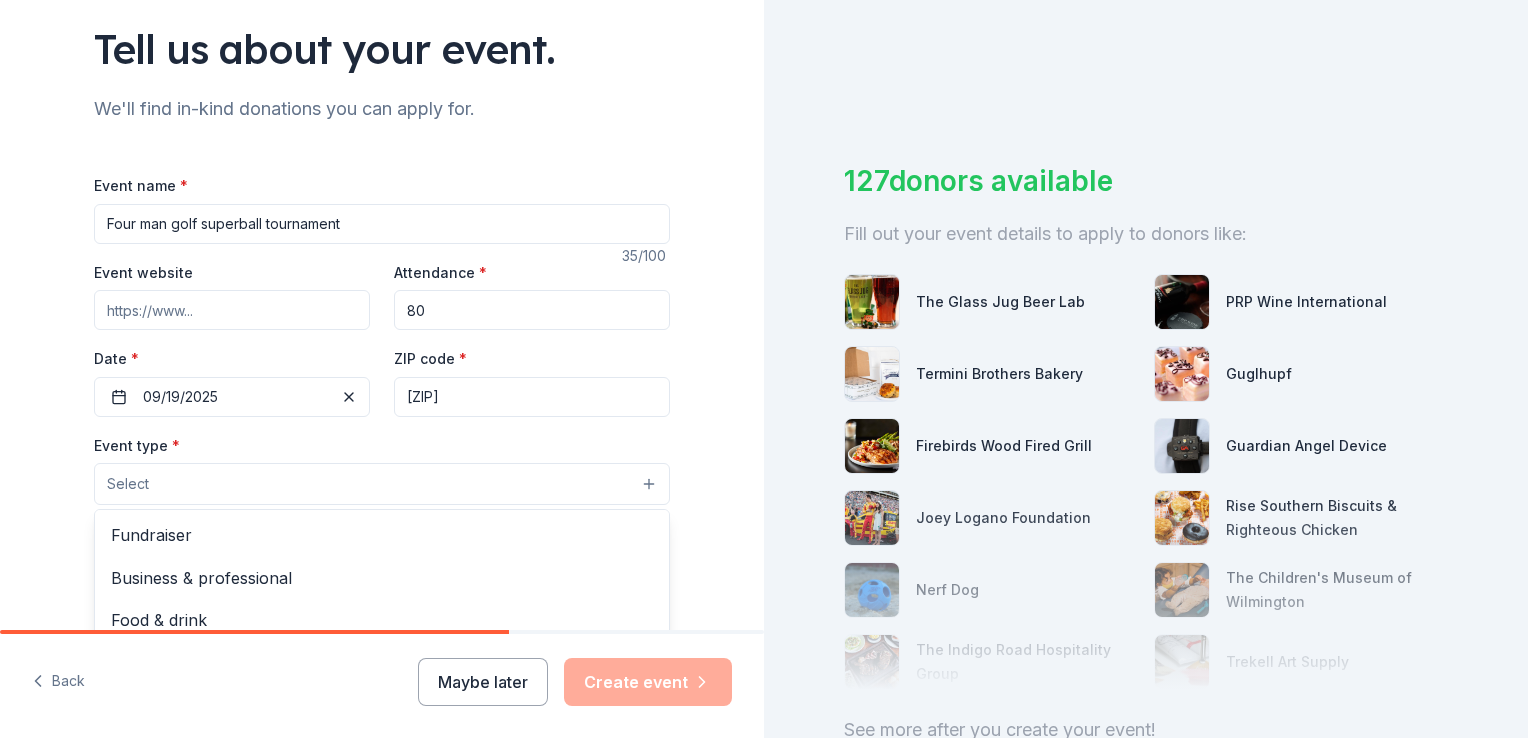 click on "Select" at bounding box center [382, 484] 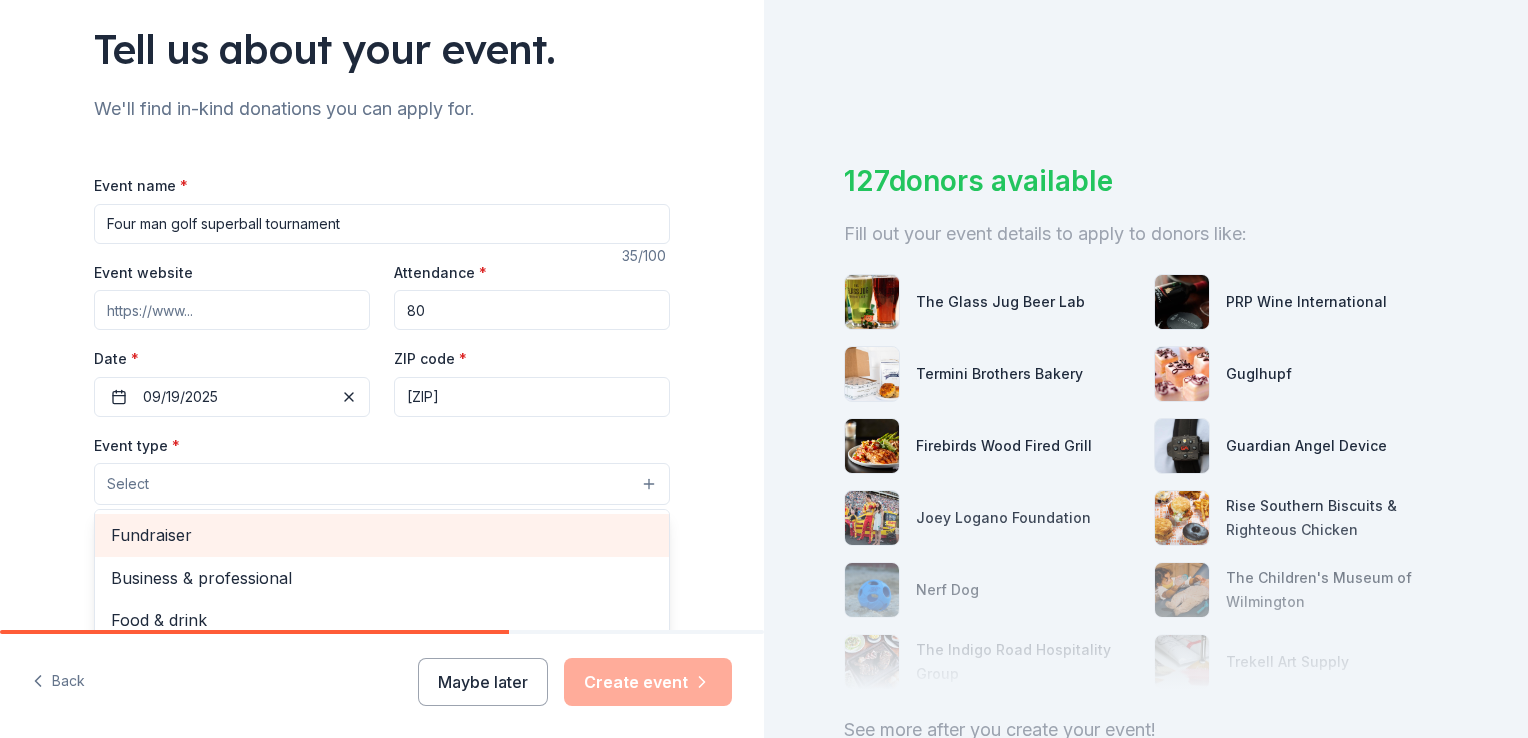click on "Fundraiser" at bounding box center (382, 535) 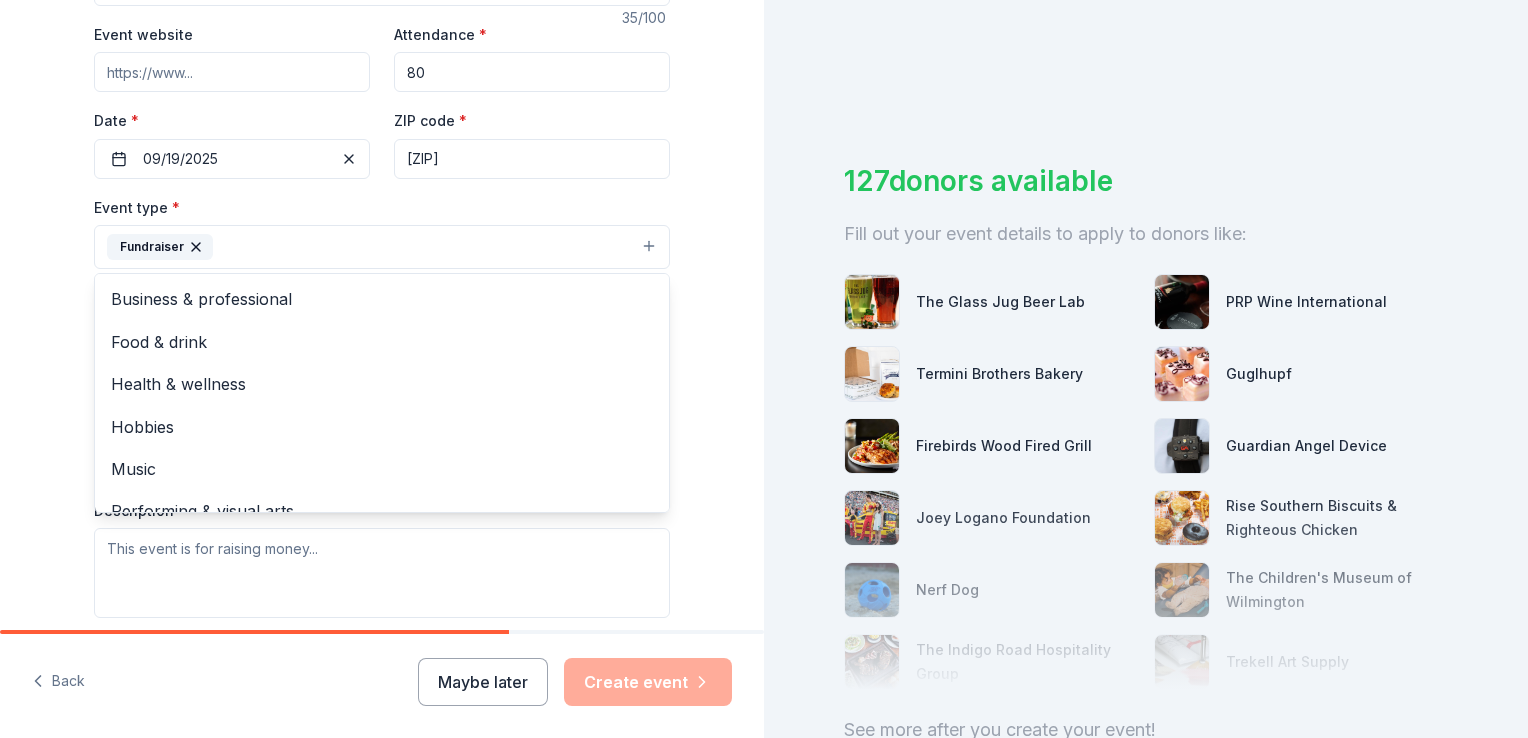 scroll, scrollTop: 378, scrollLeft: 0, axis: vertical 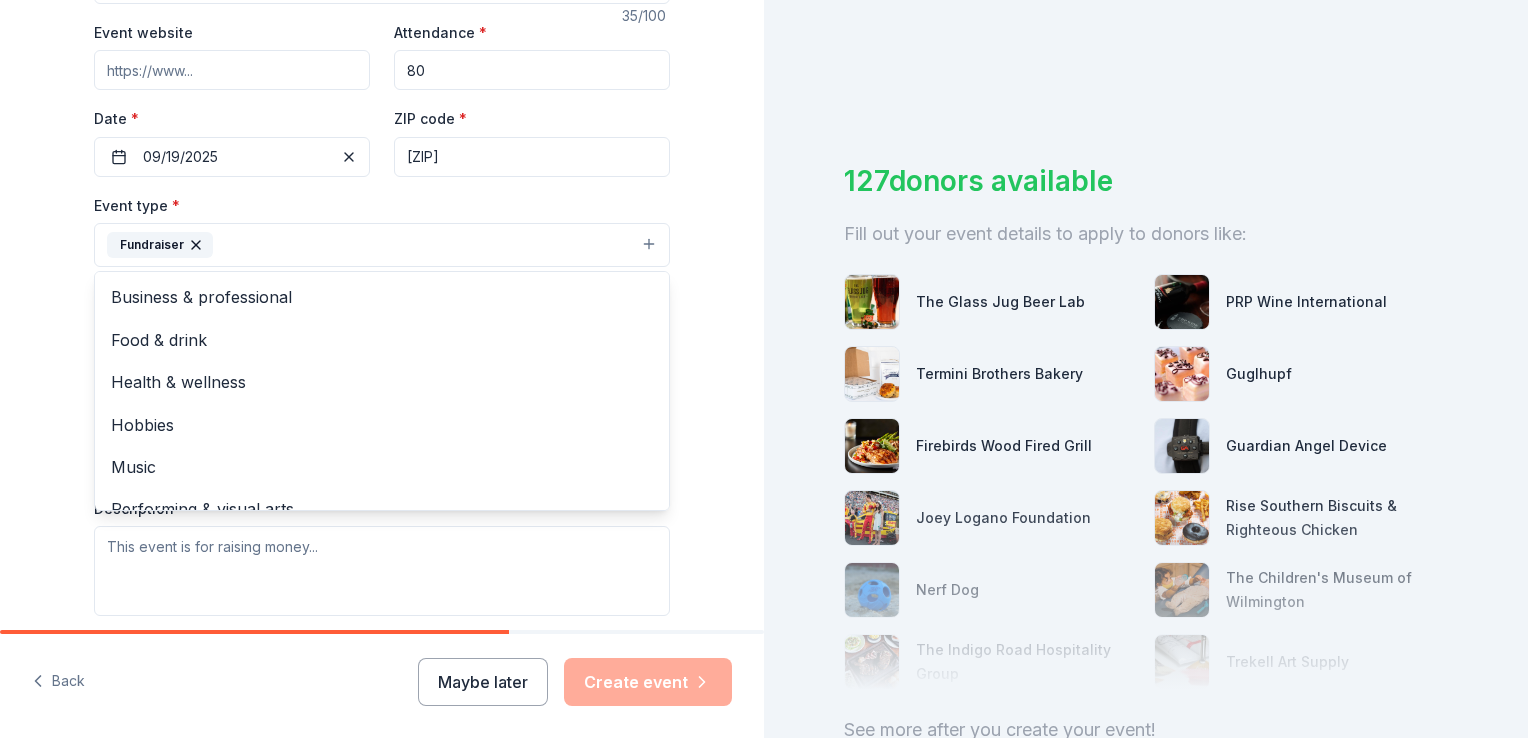 click on "Tell us about your event. We'll find in-kind donations you can apply for. Event name * Four man golf superball tournament 35 /100 Event website Attendance * 80 Date * 09/[MONTH]/[YEAR] ZIP code * [ZIP] Event type * Fundraiser Business & professional Food & drink Health & wellness Hobbies Music Performing & visual arts Demographic Select We use this information to help brands find events with their target demographic to sponsor their products. Mailing address Apt/unit Description What are you looking for? * Auction & raffle Meals Snacks Desserts Alcohol Beverages Send me reminders Email me reminders of donor application deadlines Recurring event" at bounding box center [382, 288] 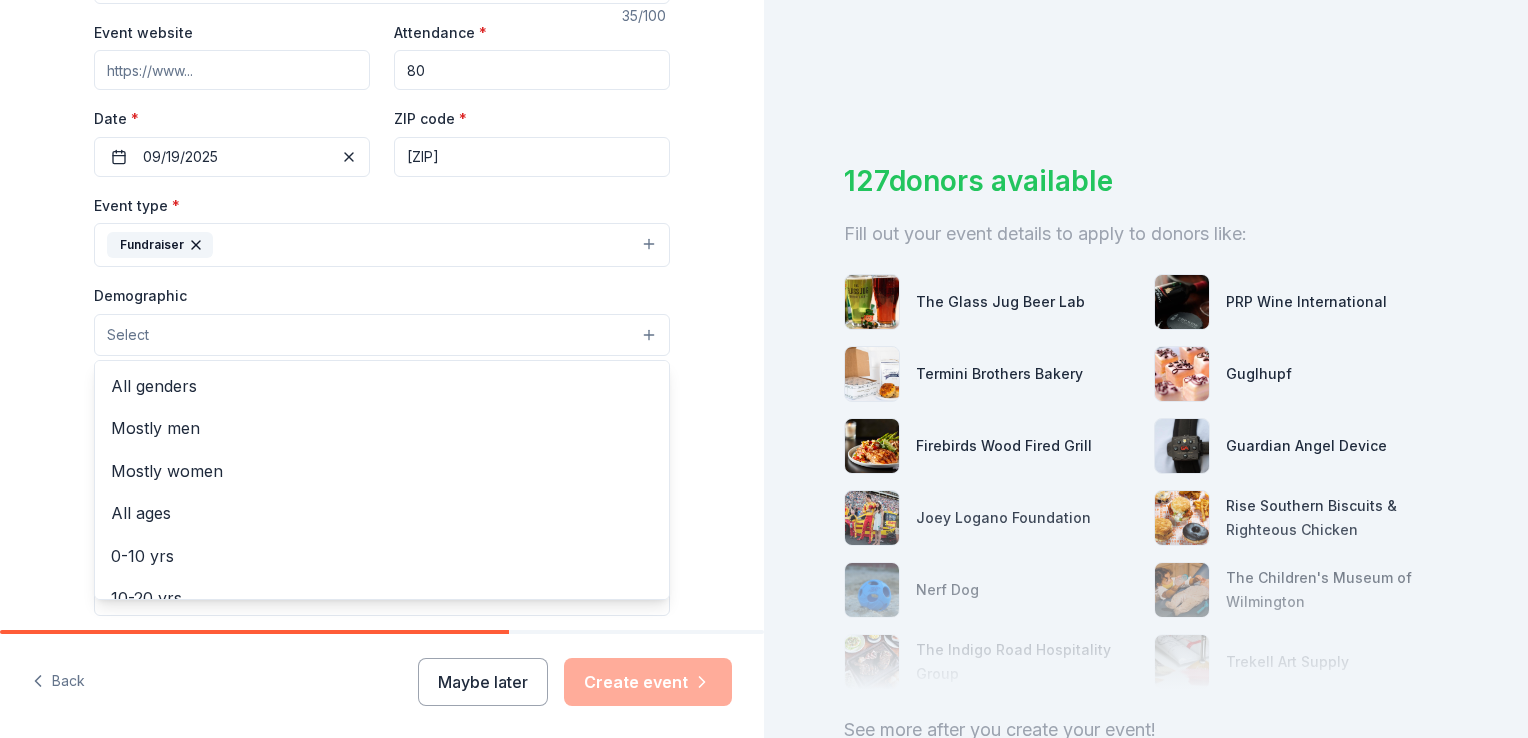 click on "Select" at bounding box center [382, 335] 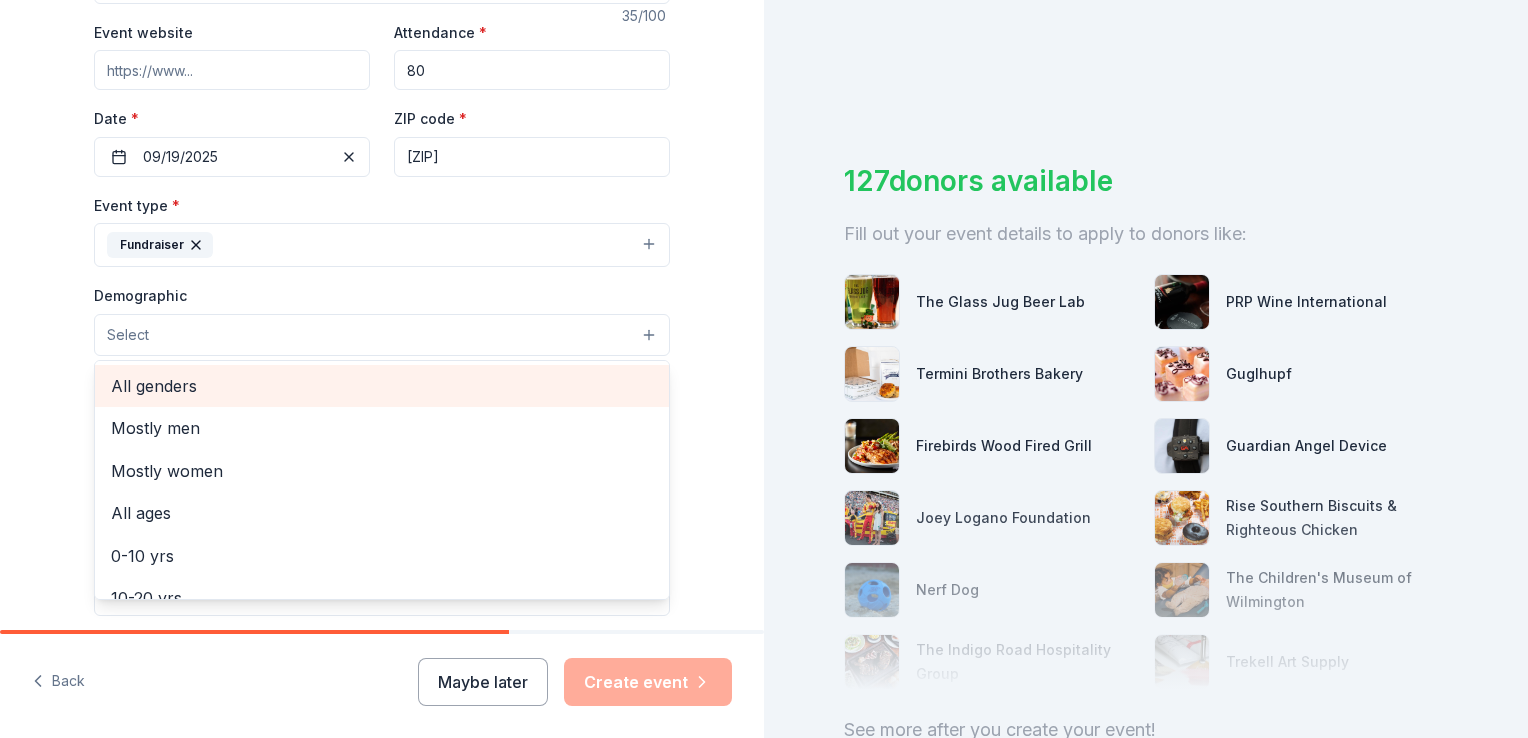 click on "All genders" at bounding box center (382, 386) 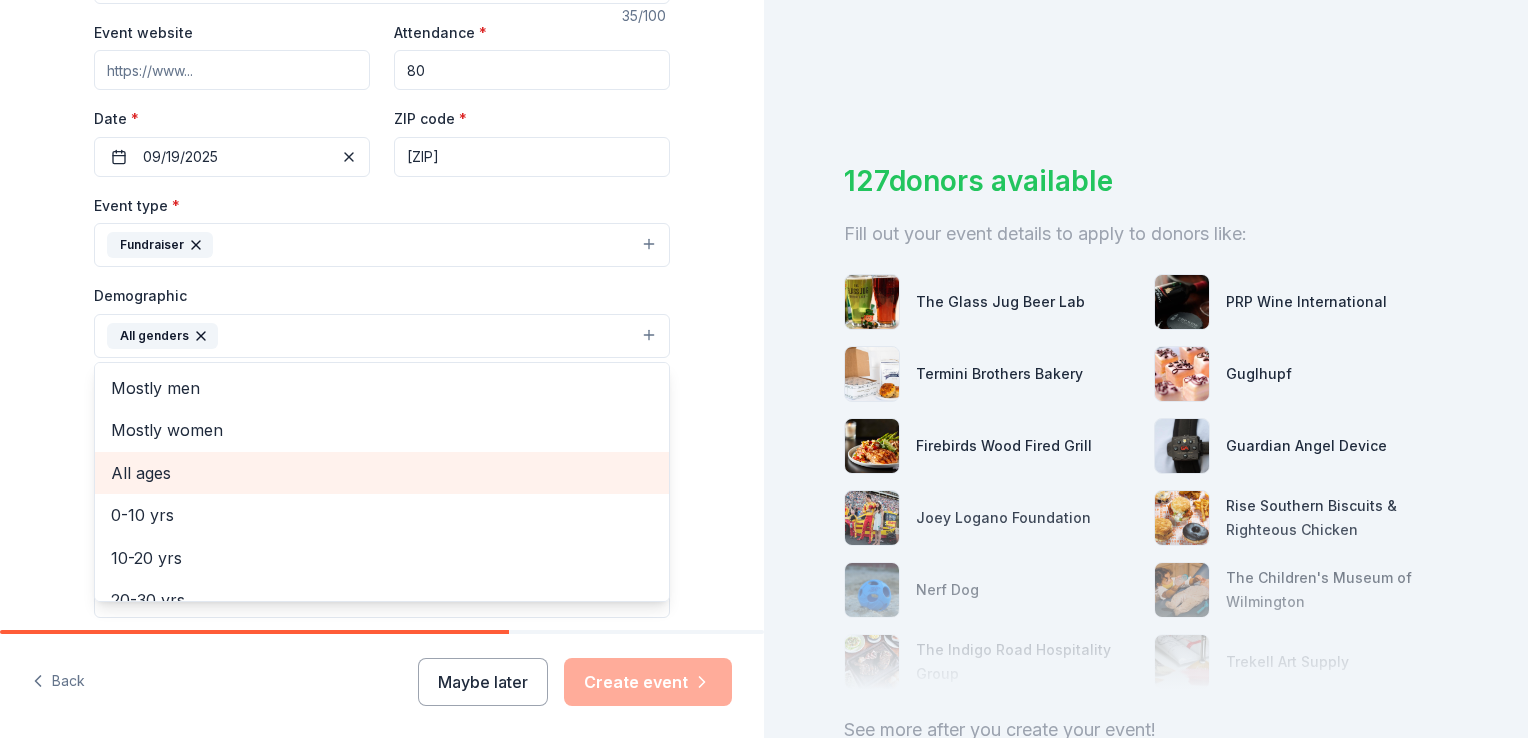 click on "All ages" at bounding box center (382, 473) 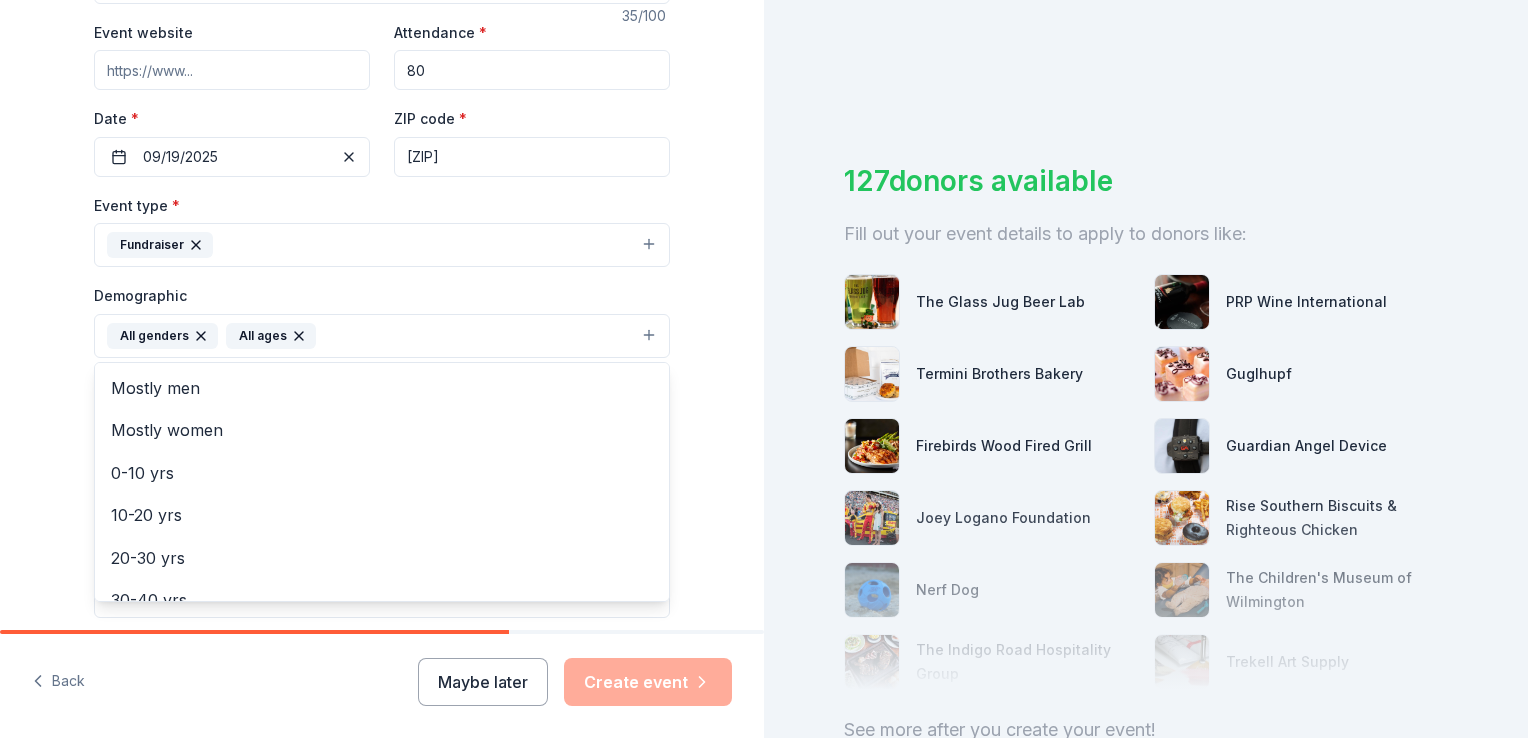 click on "Tell us about your event. We'll find in-kind donations you can apply for. Event name * Four man golf superball tournament 35 /100 Event website Attendance * 80 Date * 09/[MONTH]/[YEAR] ZIP code * [ZIP] Event type * Fundraiser Demographic All genders All ages Mostly men Mostly women 0-10 yrs 10-20 yrs 20-30 yrs 30-40 yrs 40-50 yrs 50-60 yrs 60-70 yrs 70-80 yrs 80+ yrs We use this information to help brands find events with their target demographic to sponsor their products. Mailing address Apt/unit Description What are you looking for? * Auction & raffle Meals Snacks Desserts Alcohol Beverages Send me reminders Email me reminders of donor application deadlines Recurring event" at bounding box center [382, 289] 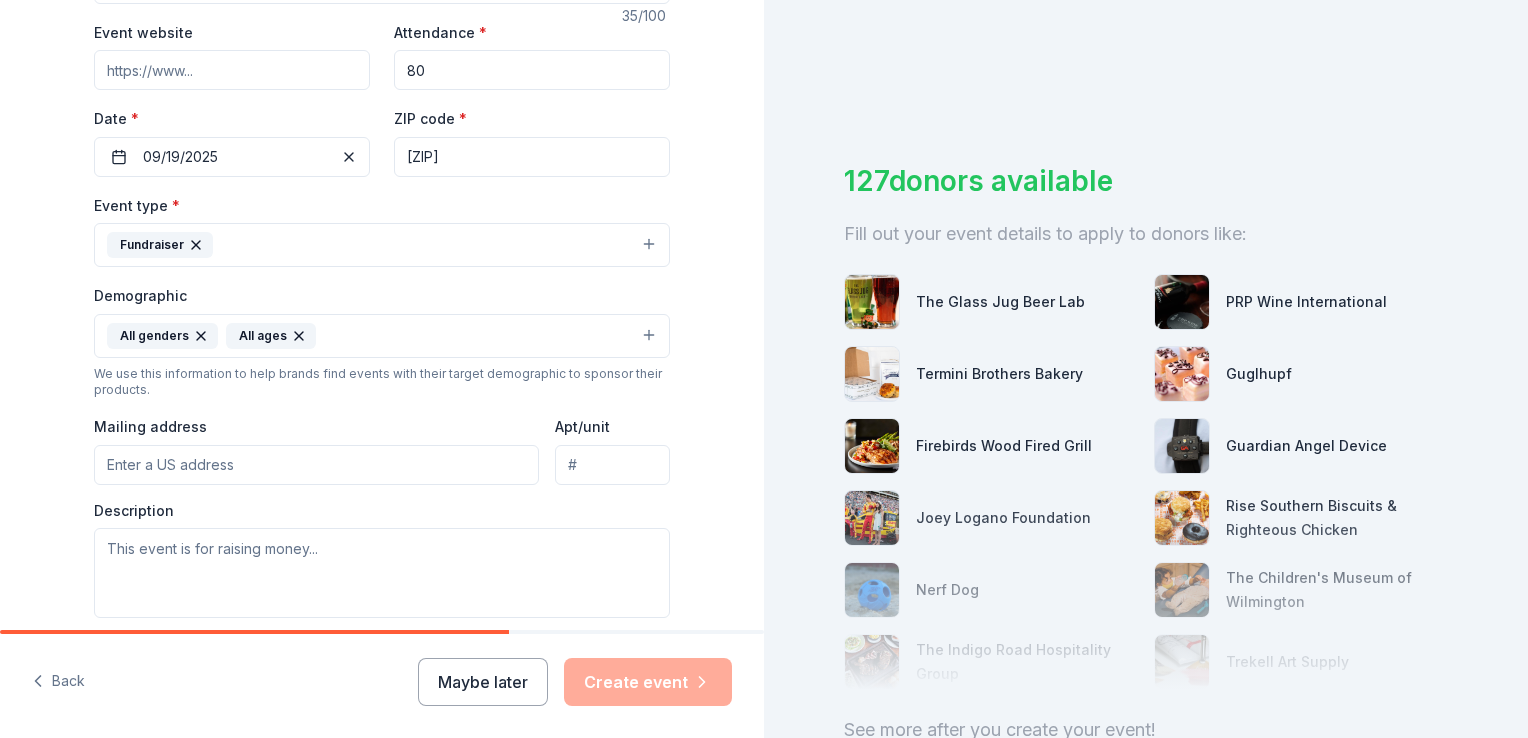 click on "Mailing address" at bounding box center [316, 465] 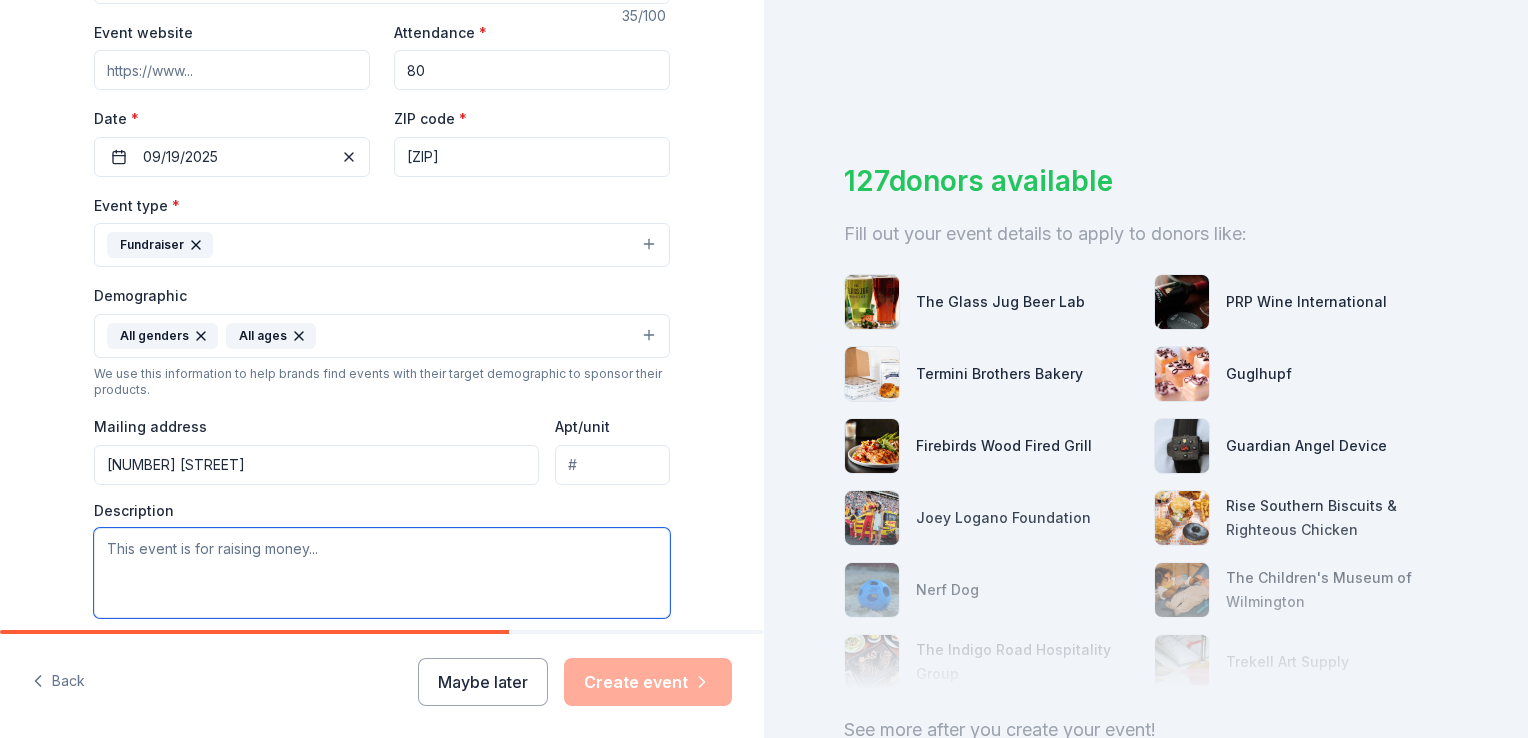 click at bounding box center [382, 573] 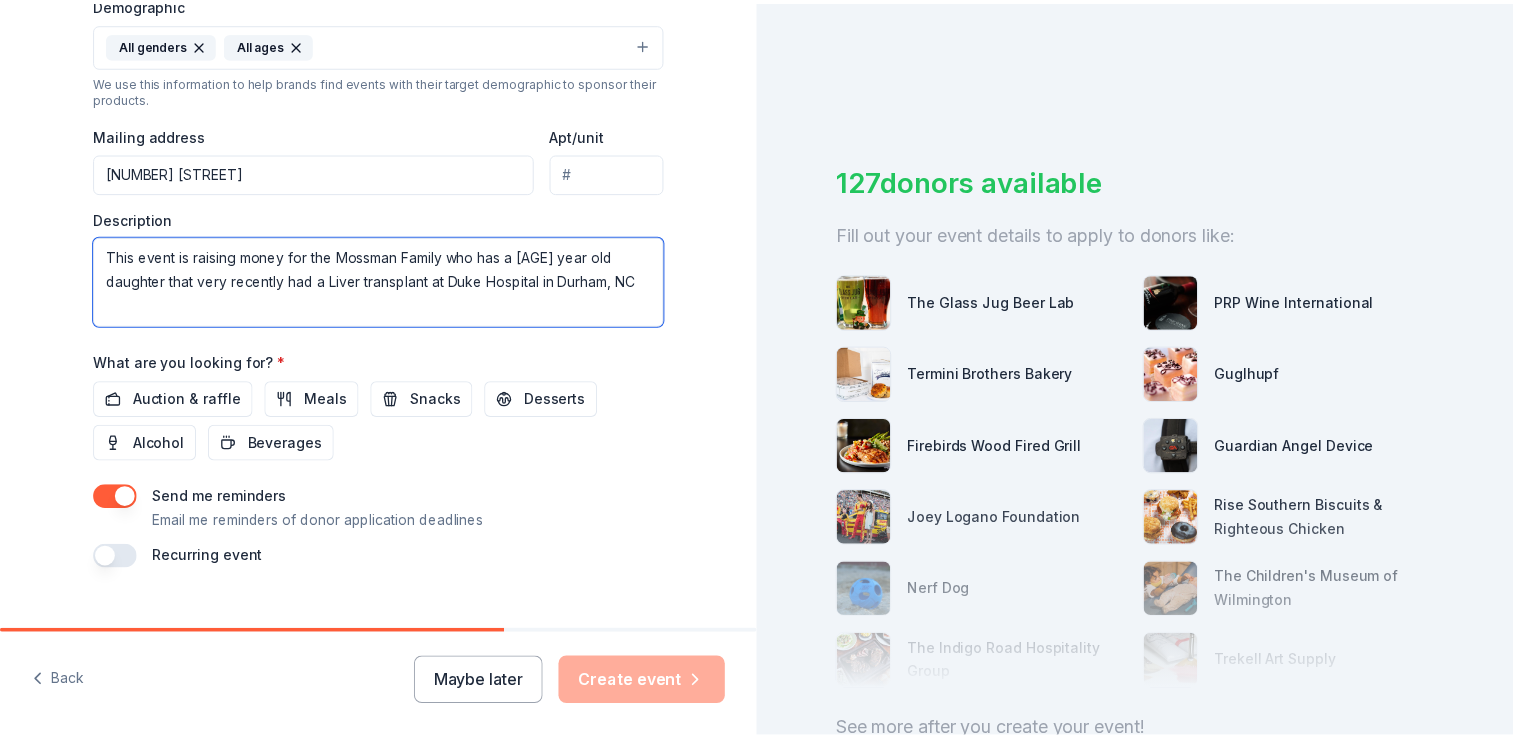 scroll, scrollTop: 704, scrollLeft: 0, axis: vertical 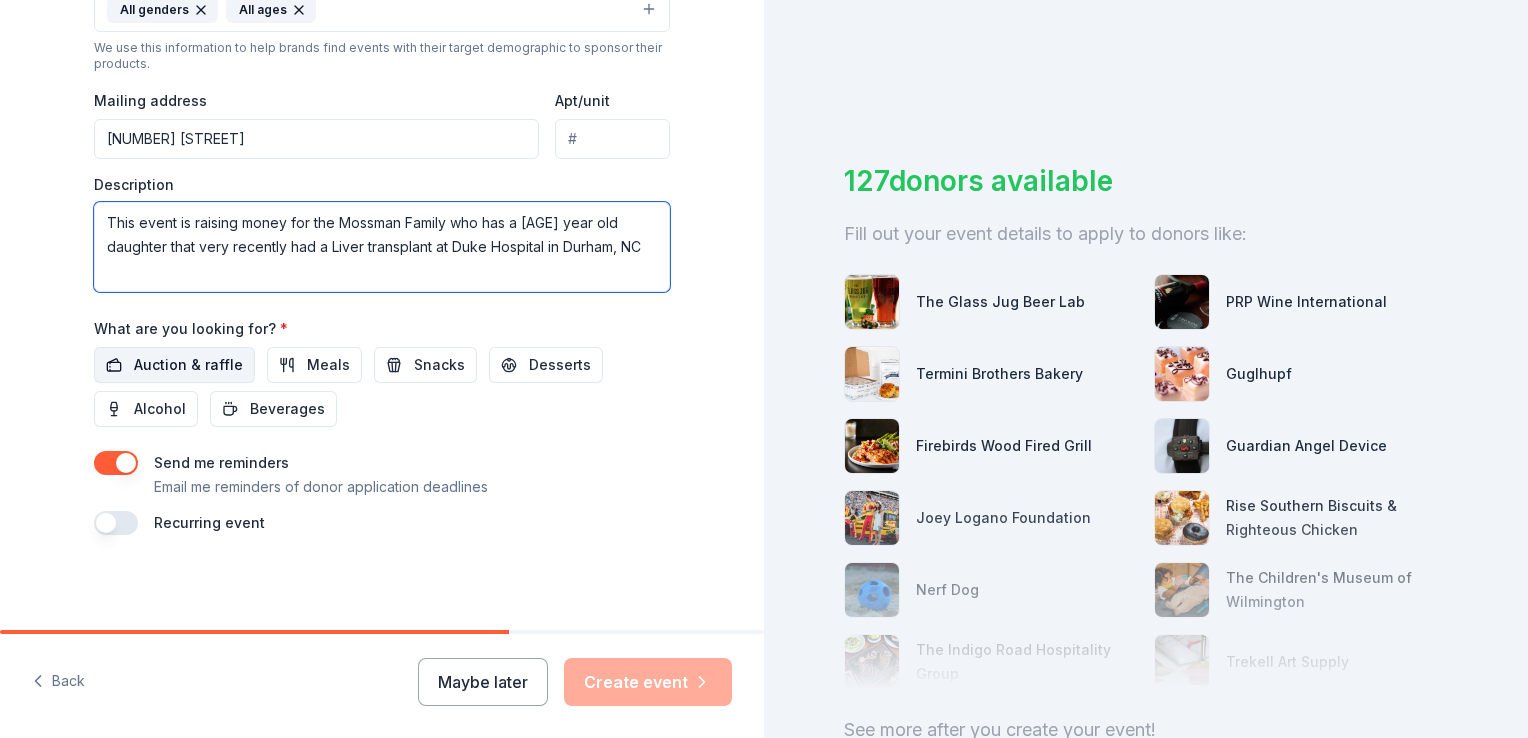 type on "This event is raising money for the Mossman Family who has a [AGE] year old daughter that very recently had a Liver transplant at Duke Hospital in Durham, NC" 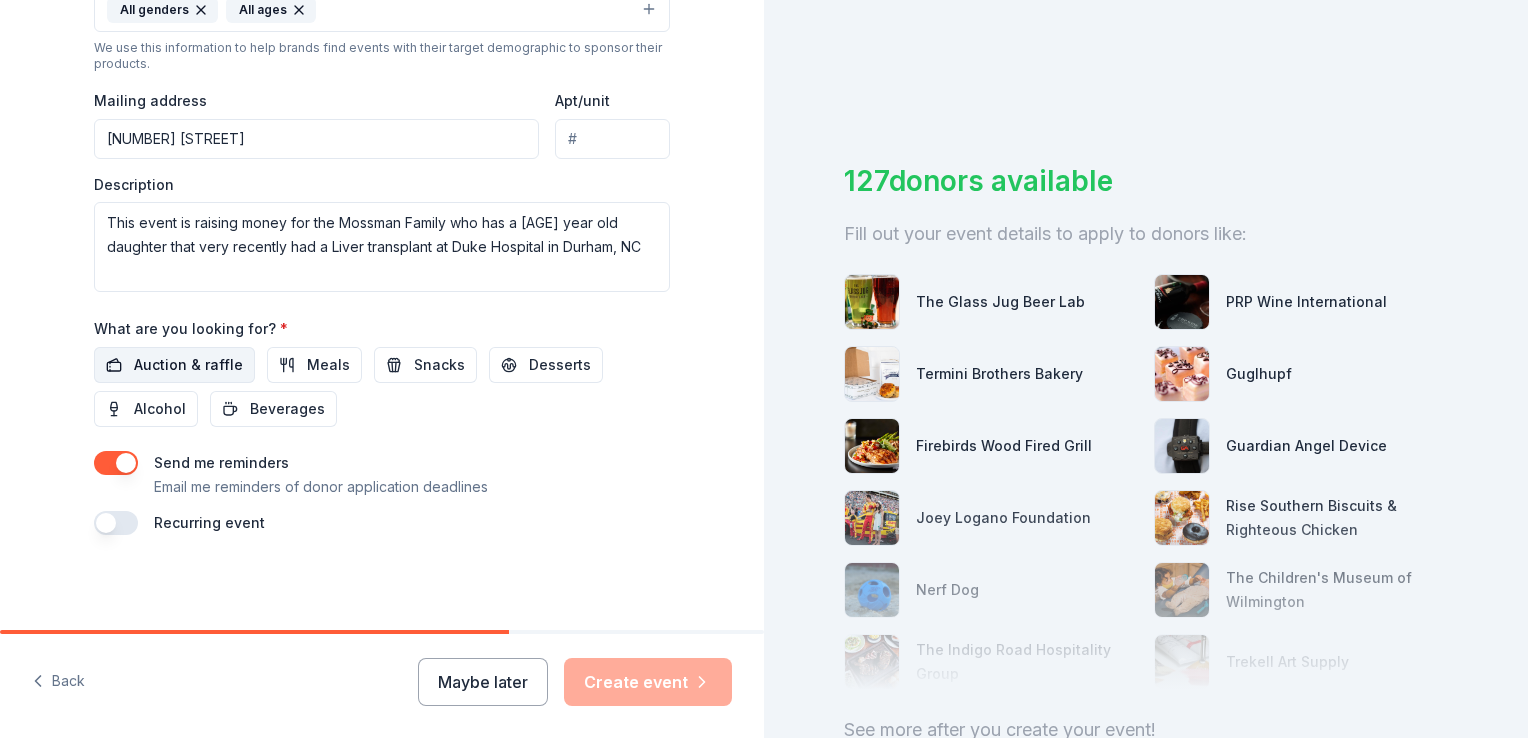 click on "Auction & raffle" at bounding box center [188, 365] 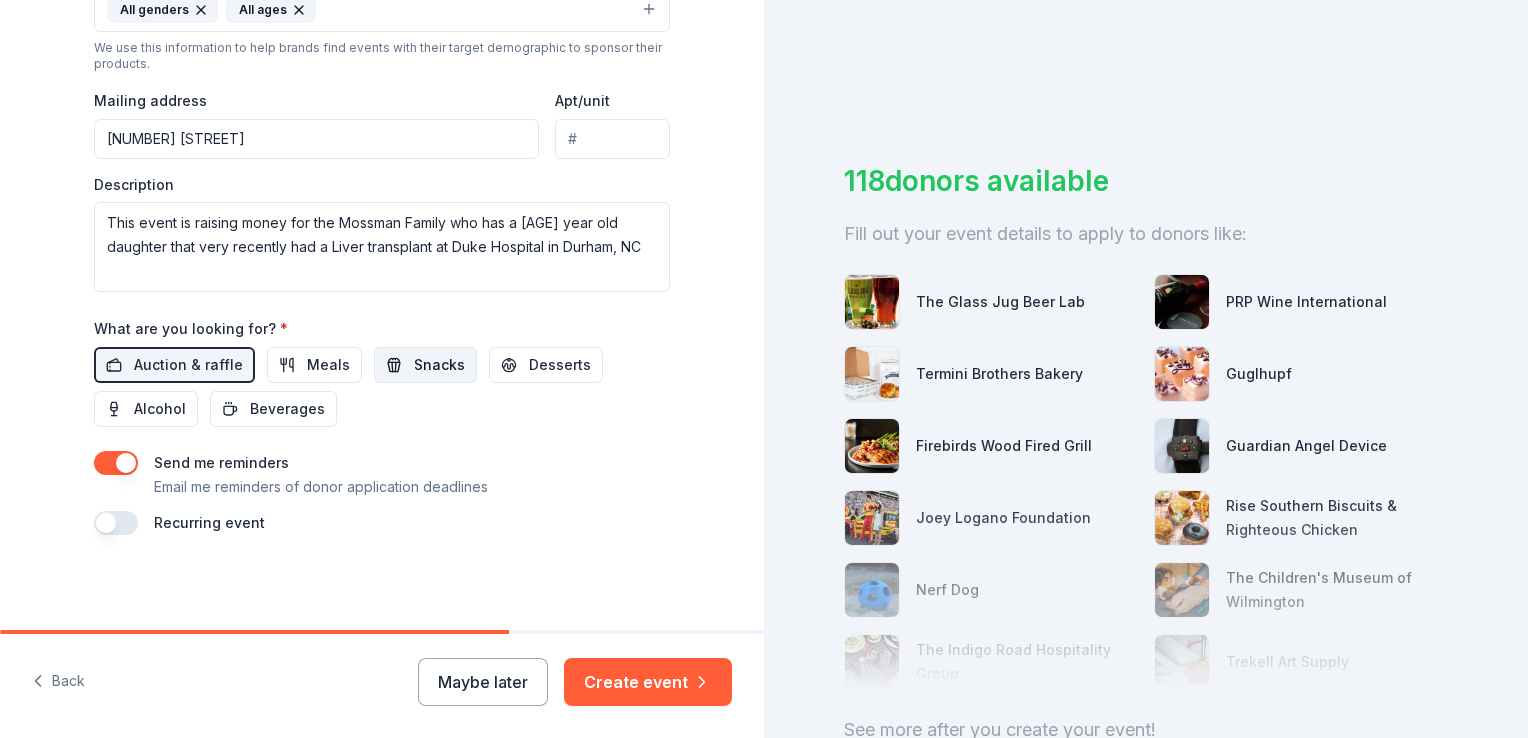 click on "Snacks" at bounding box center [425, 365] 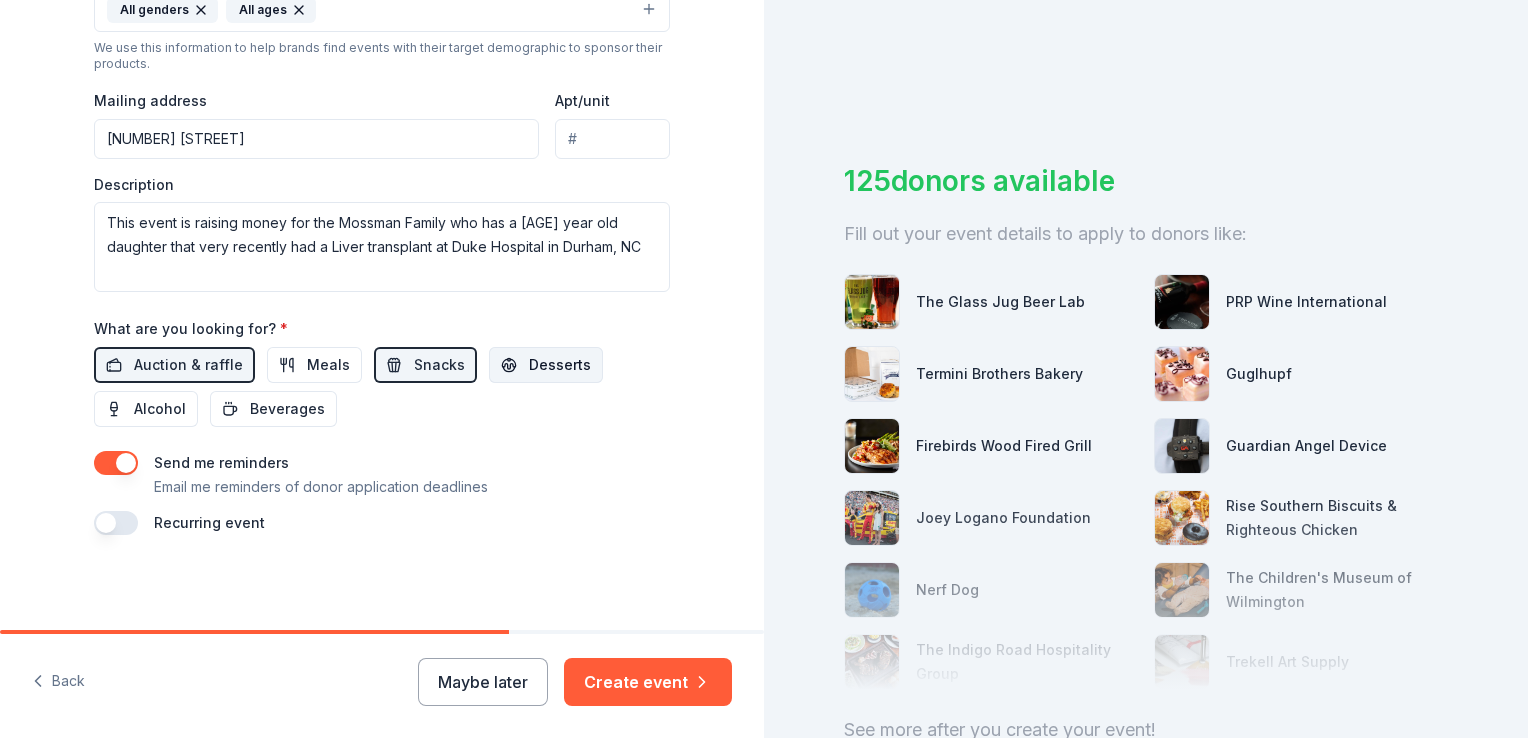 click on "Desserts" at bounding box center (560, 365) 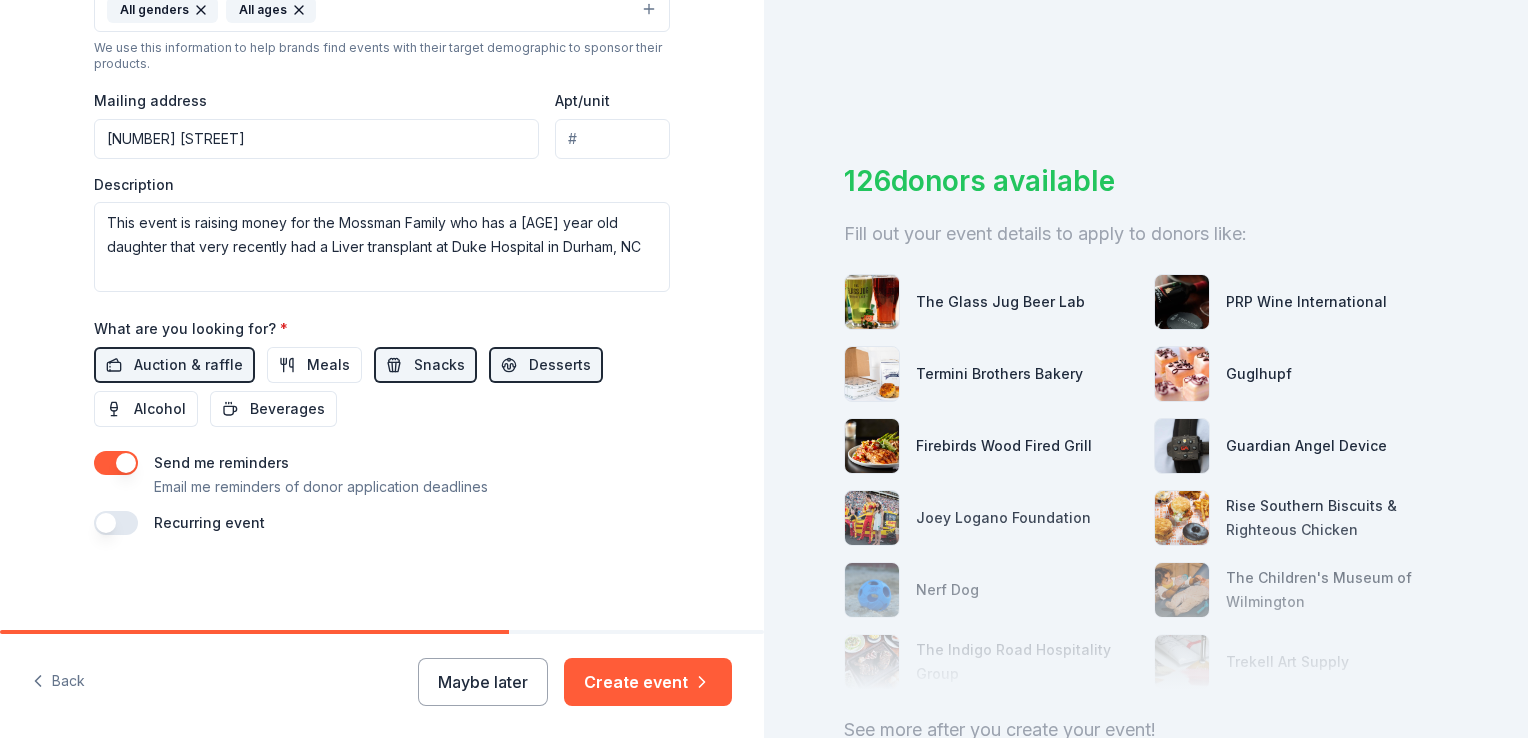 click on "Auction & raffle Meals Snacks Desserts Alcohol Beverages" at bounding box center (382, 387) 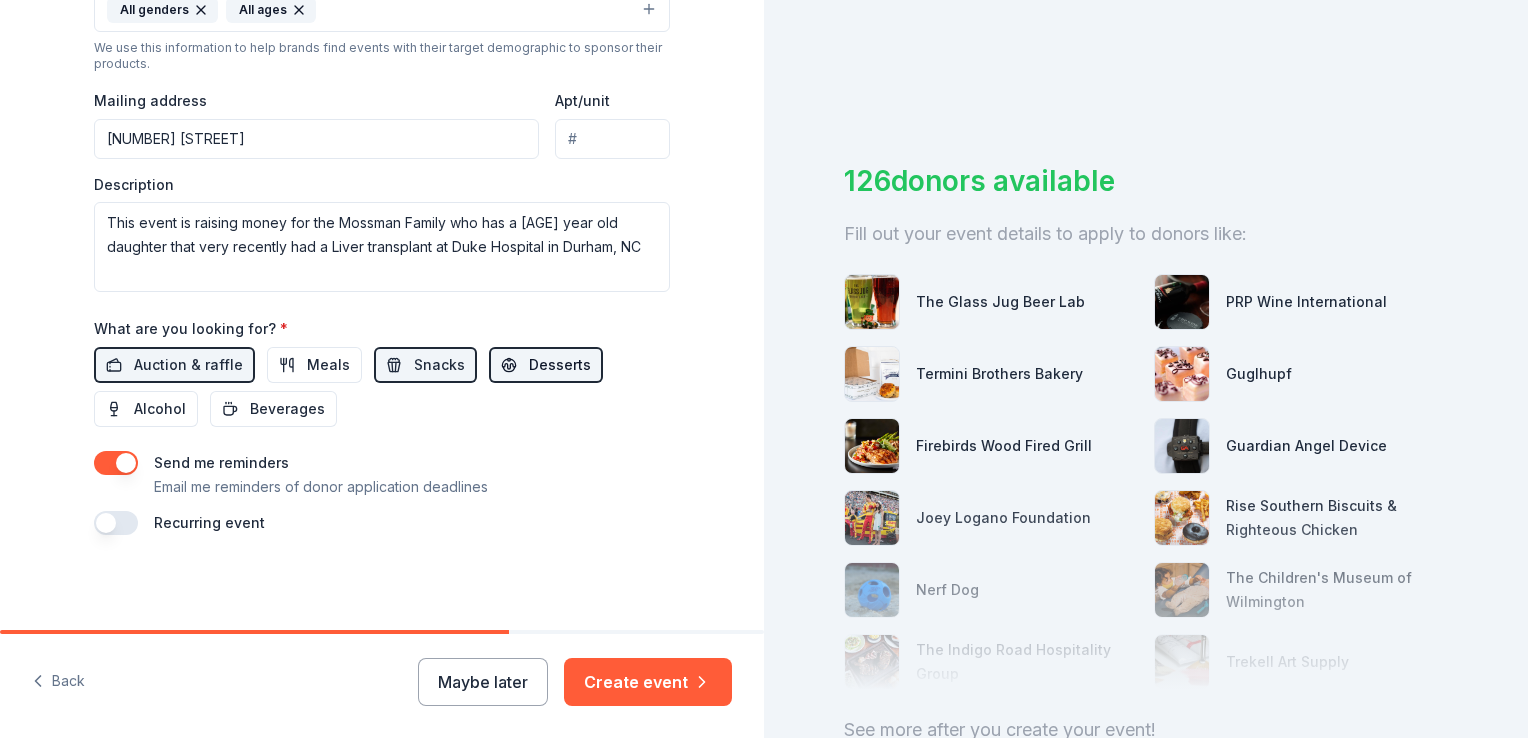 click on "Desserts" at bounding box center [546, 365] 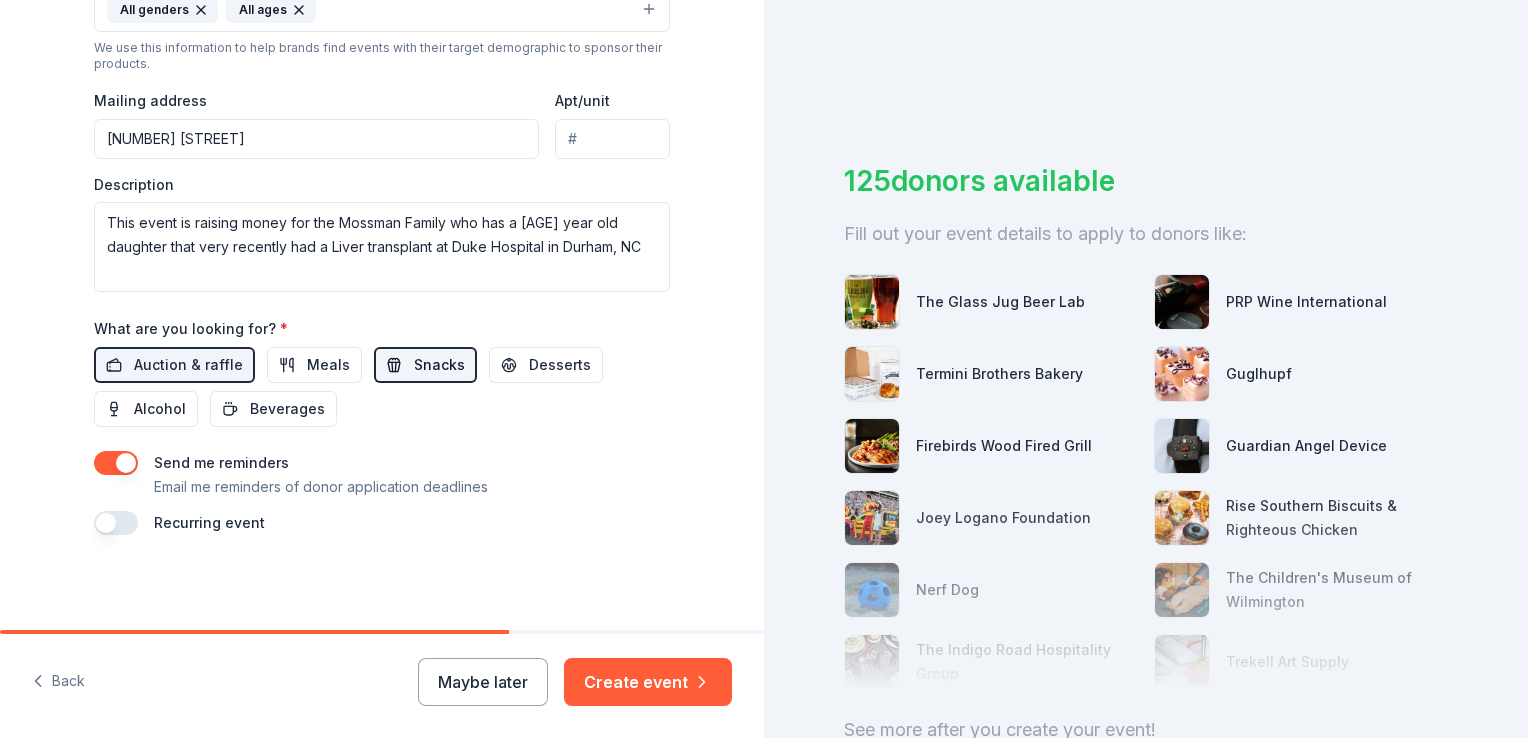click on "Snacks" at bounding box center [439, 365] 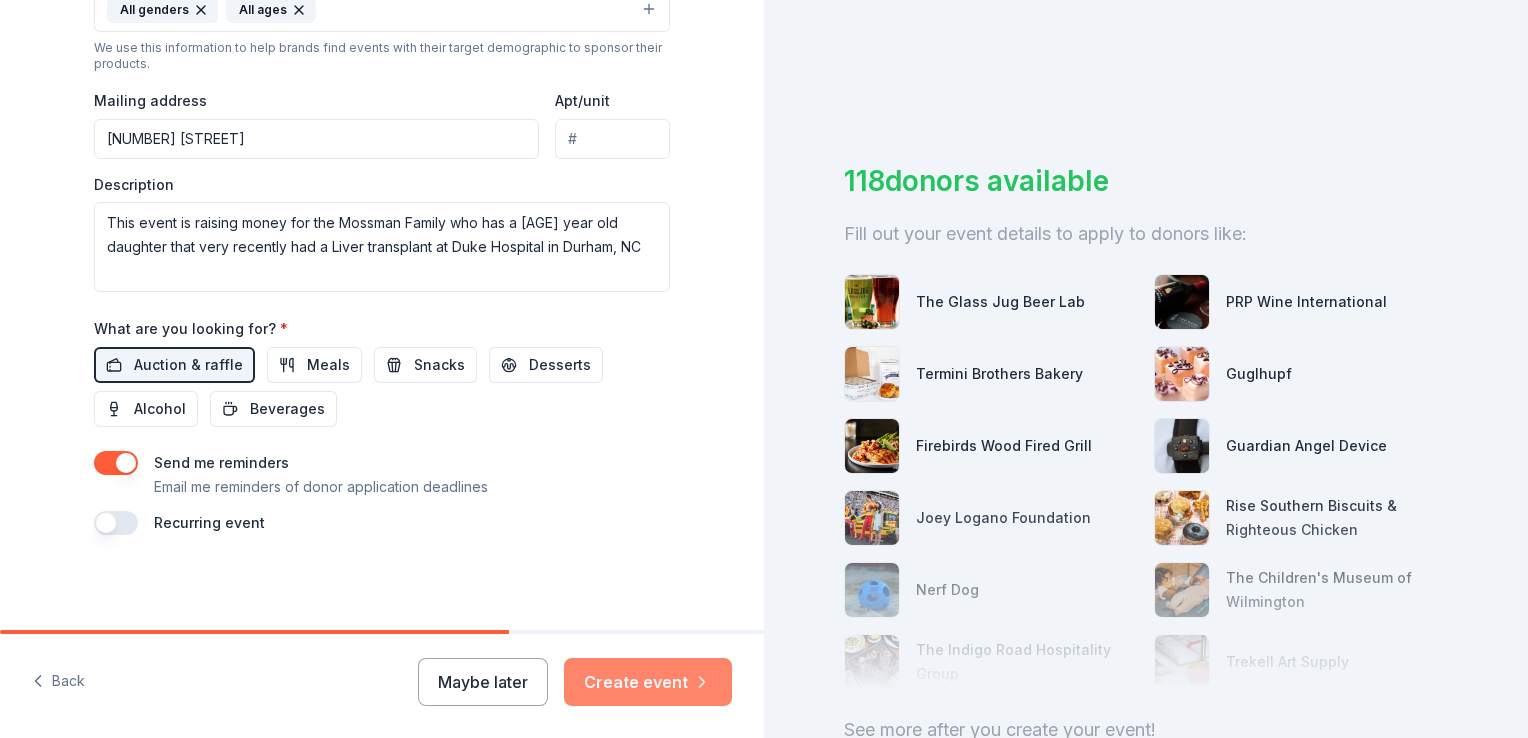 click on "Create event" at bounding box center [648, 682] 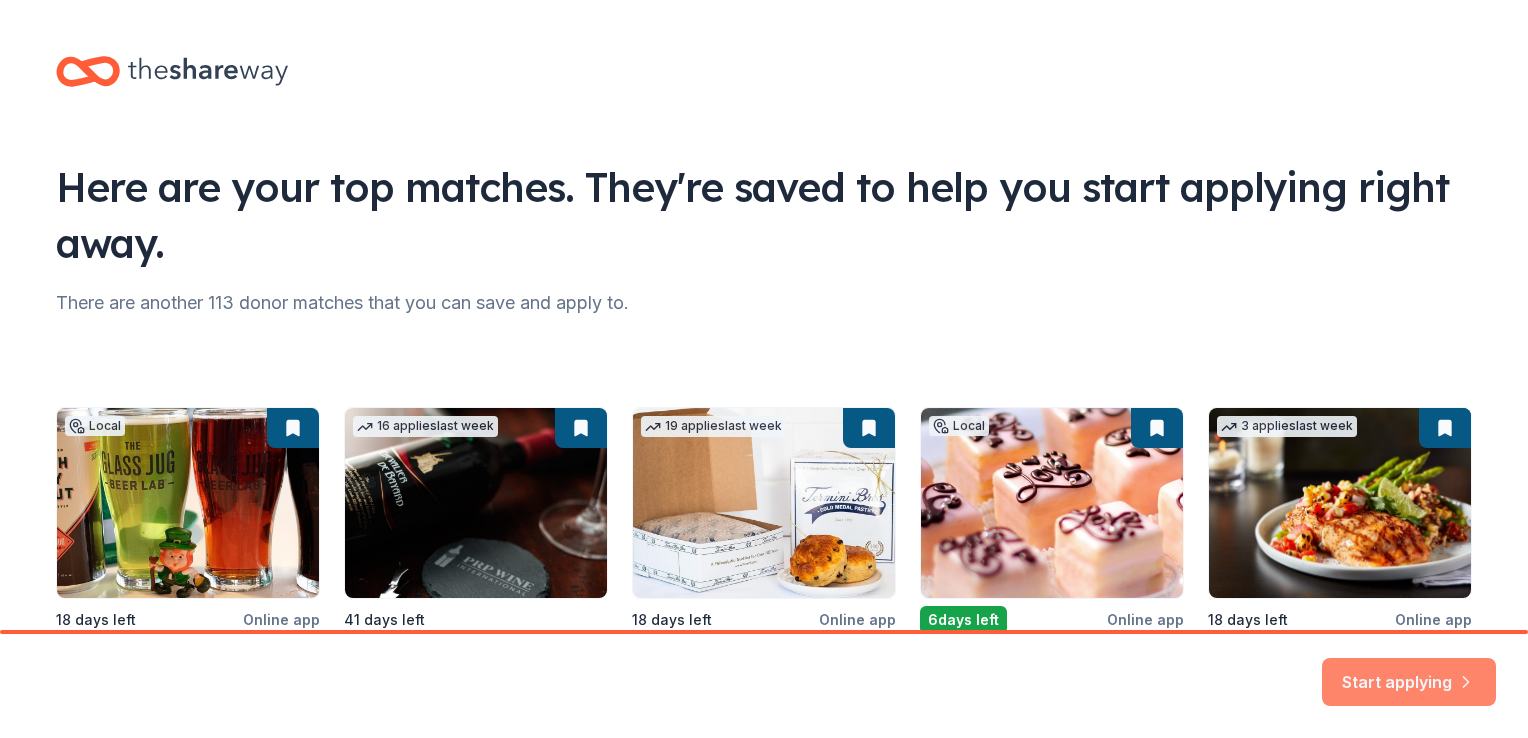 click on "Start applying" at bounding box center (1409, 671) 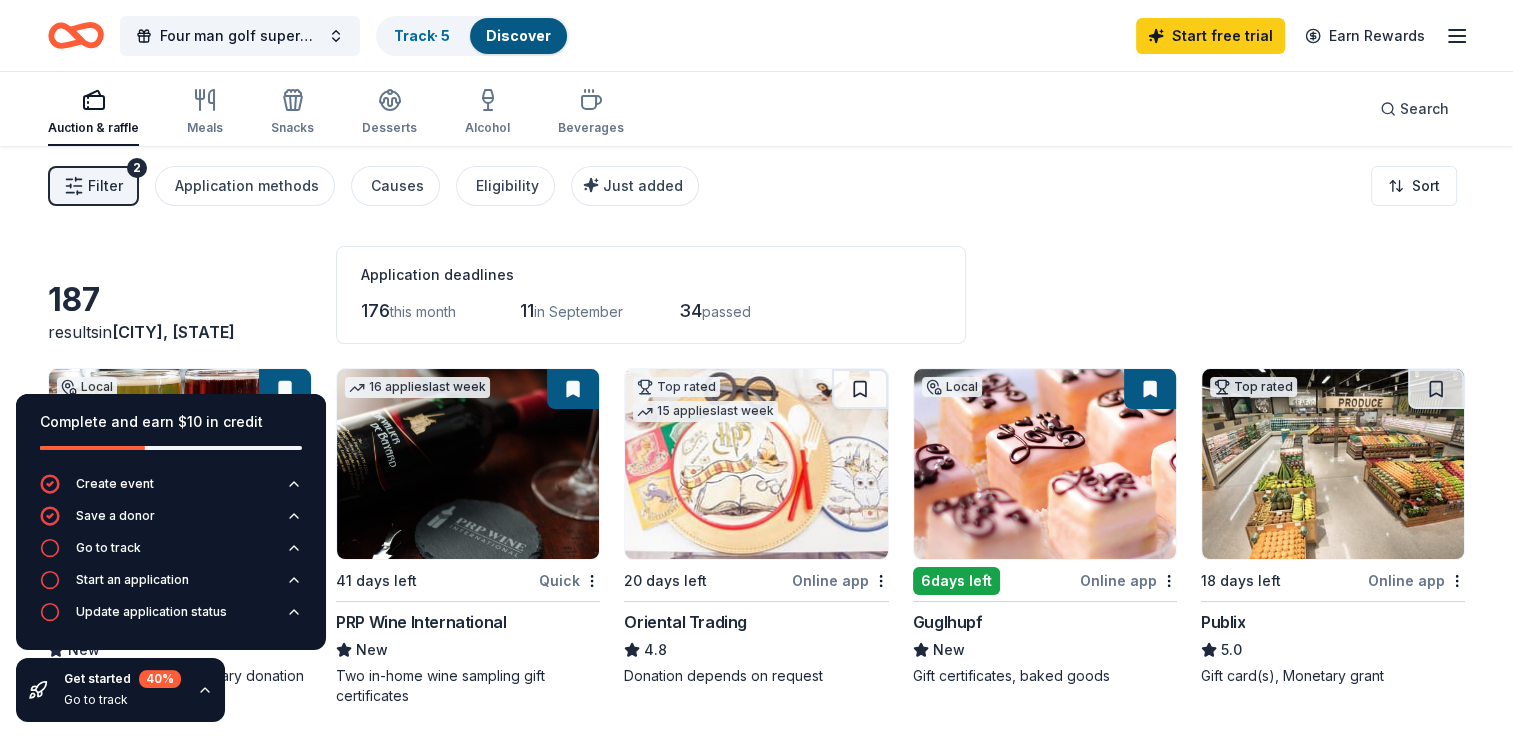 click on "Application deadlines 176  this month 11  in September 34  passed" at bounding box center [651, 295] 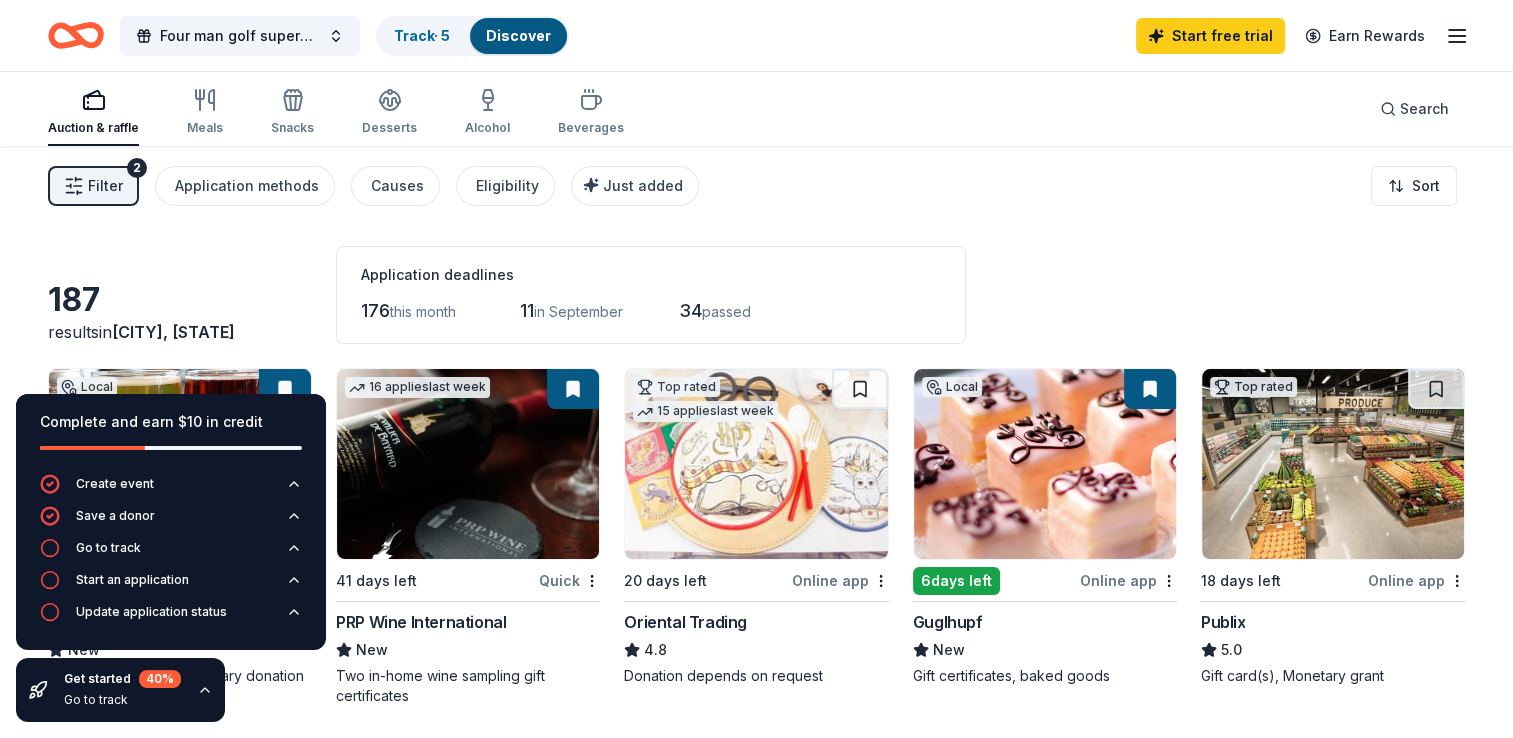 click on "Complete and earn $10 in credit Create event Save a donor Go to track Start an application Update application status Get started 40 % Go to track" at bounding box center [171, 558] 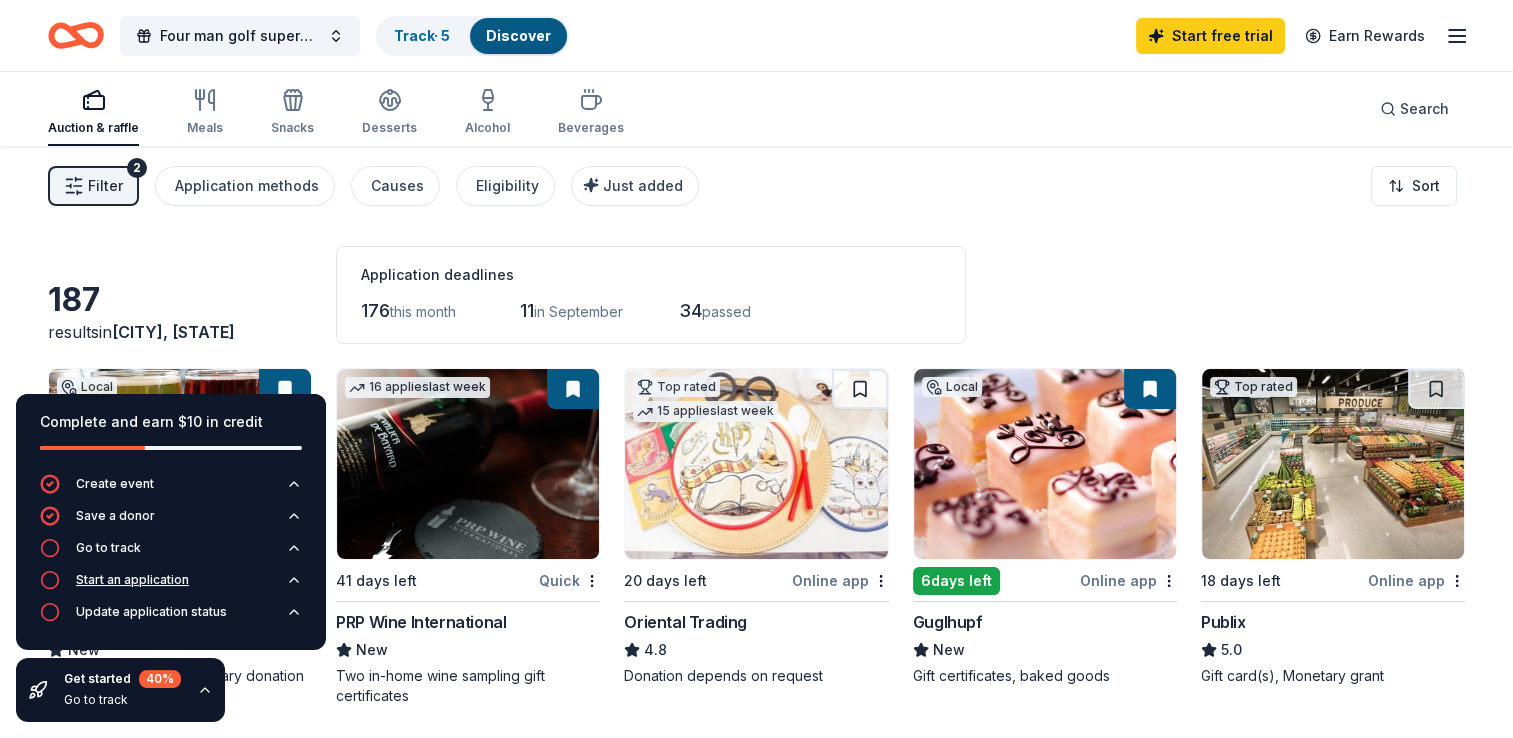 click on "Start an application" at bounding box center (132, 580) 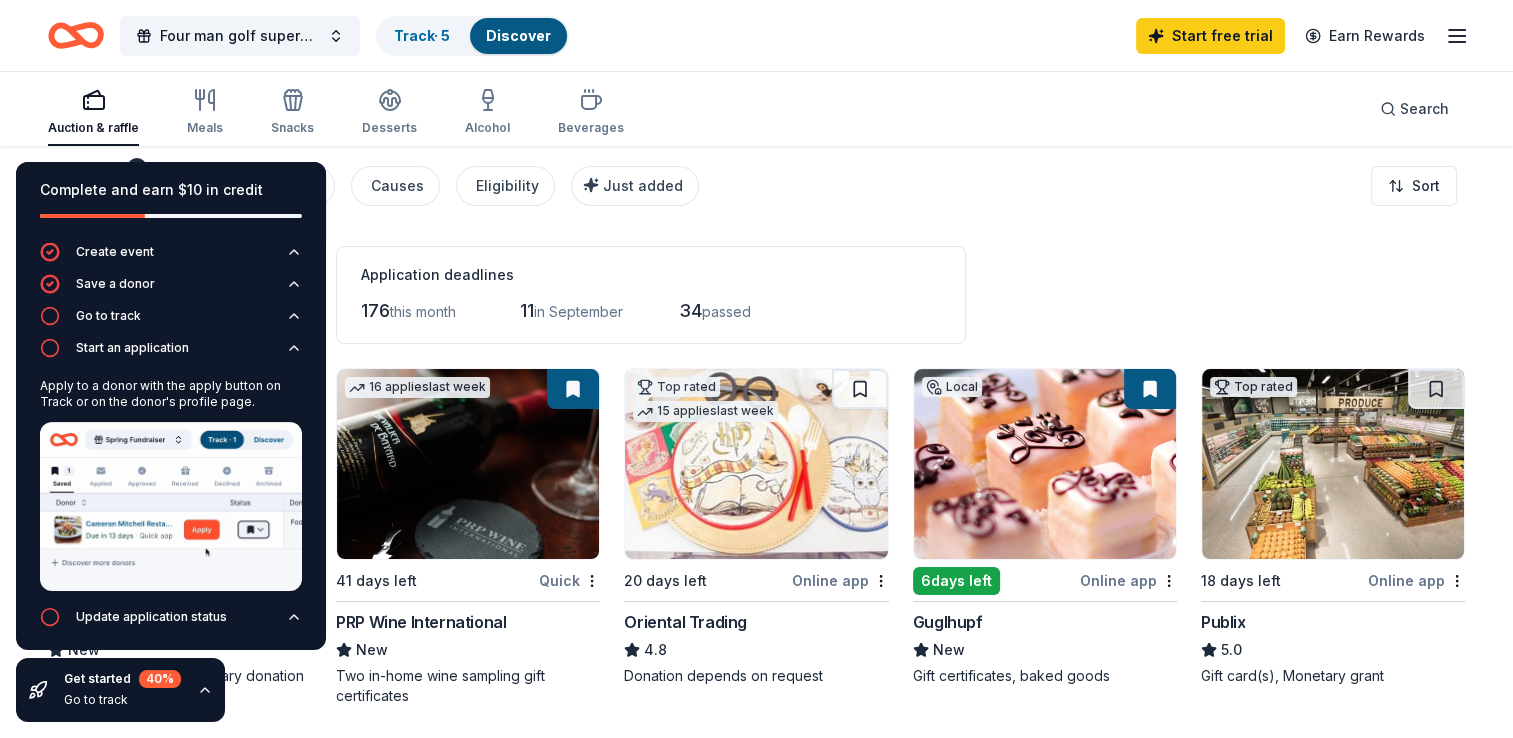 click on "Application deadlines" at bounding box center (651, 275) 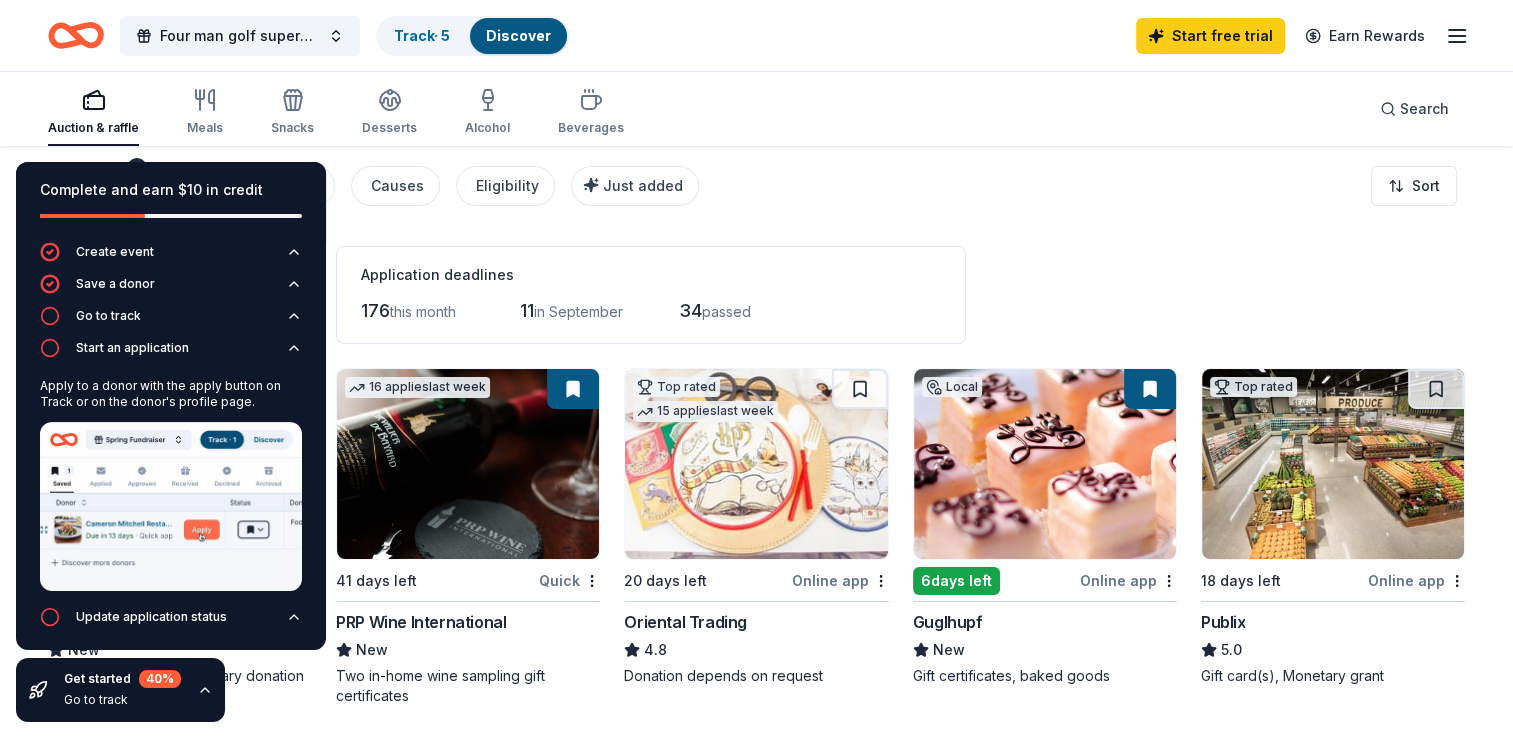 click at bounding box center [1333, 464] 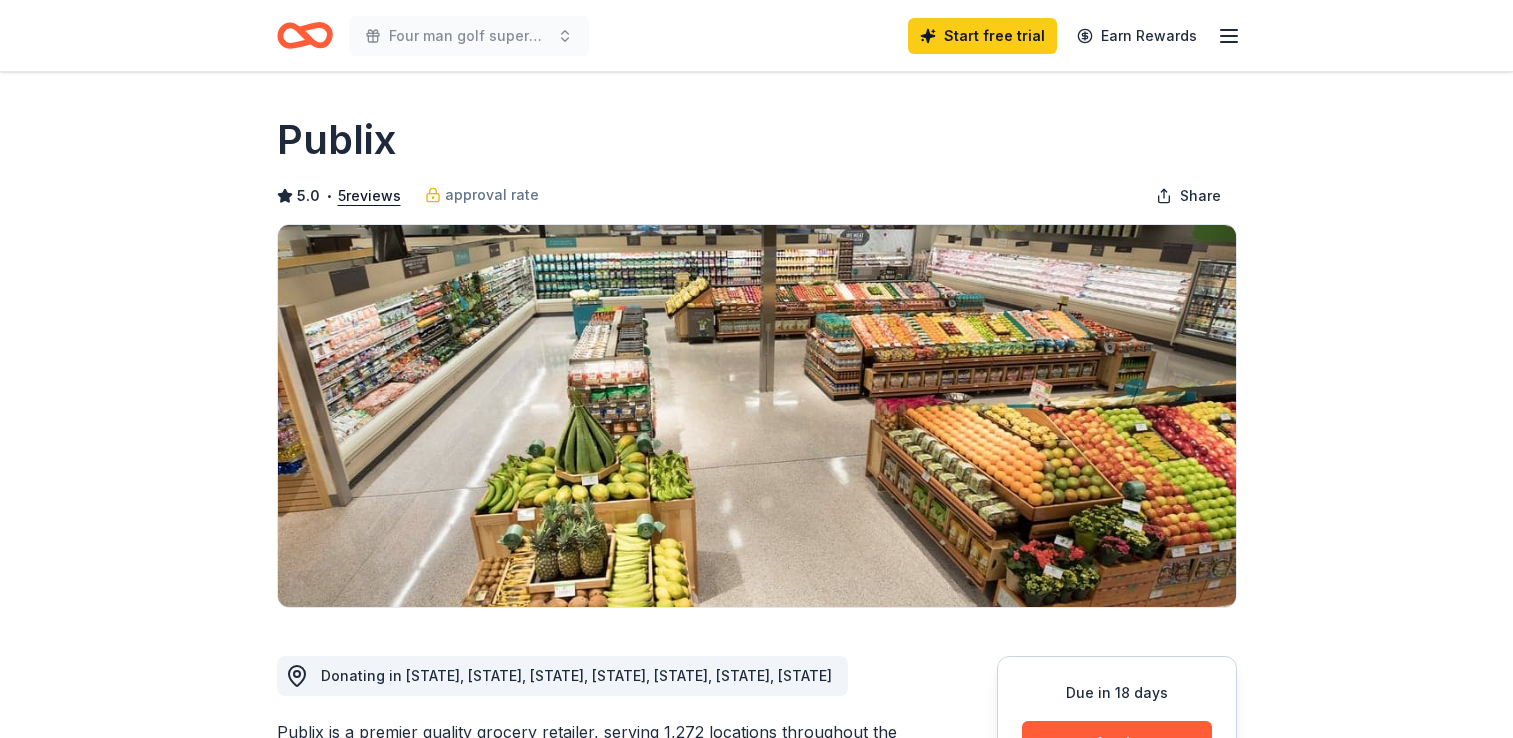 scroll, scrollTop: 0, scrollLeft: 0, axis: both 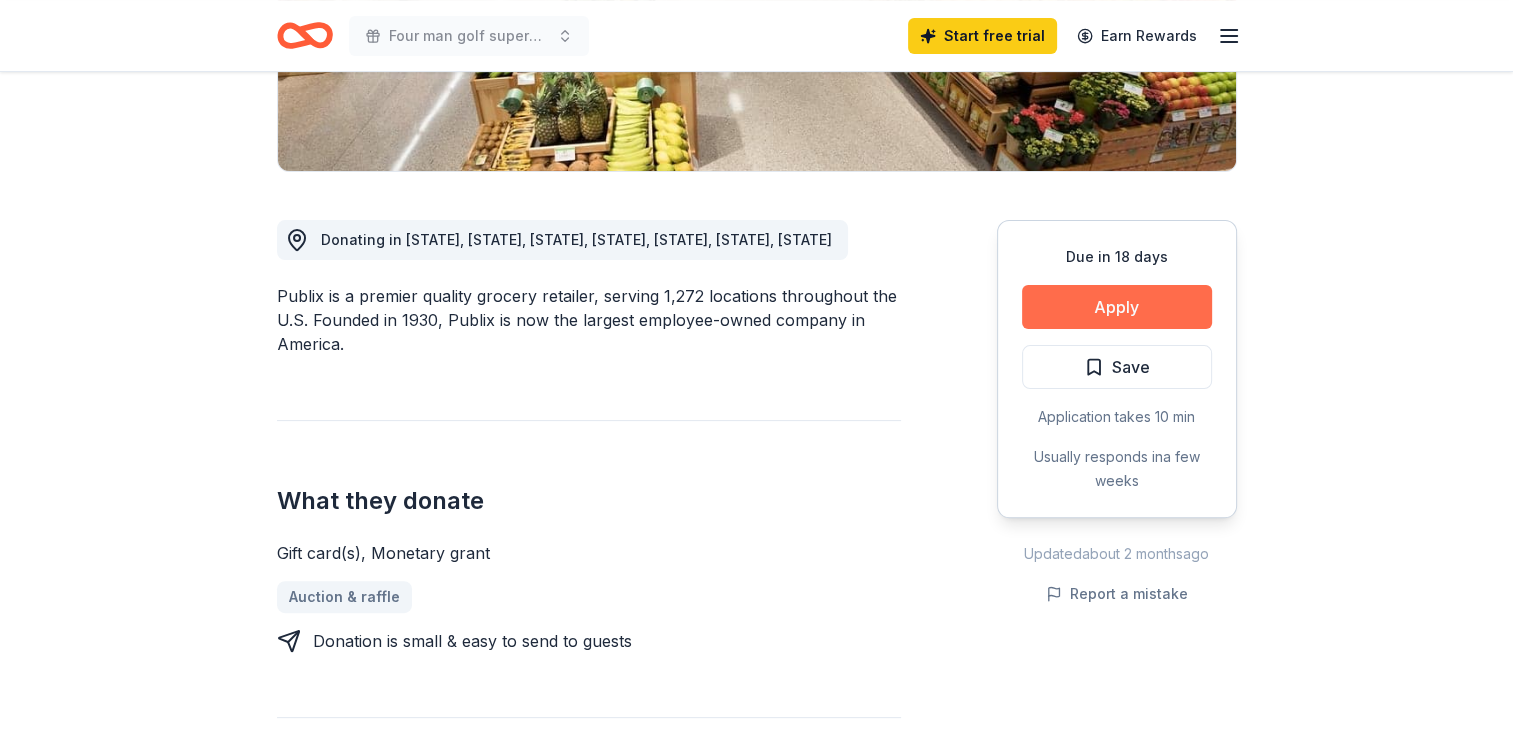 click on "Apply" at bounding box center (1117, 307) 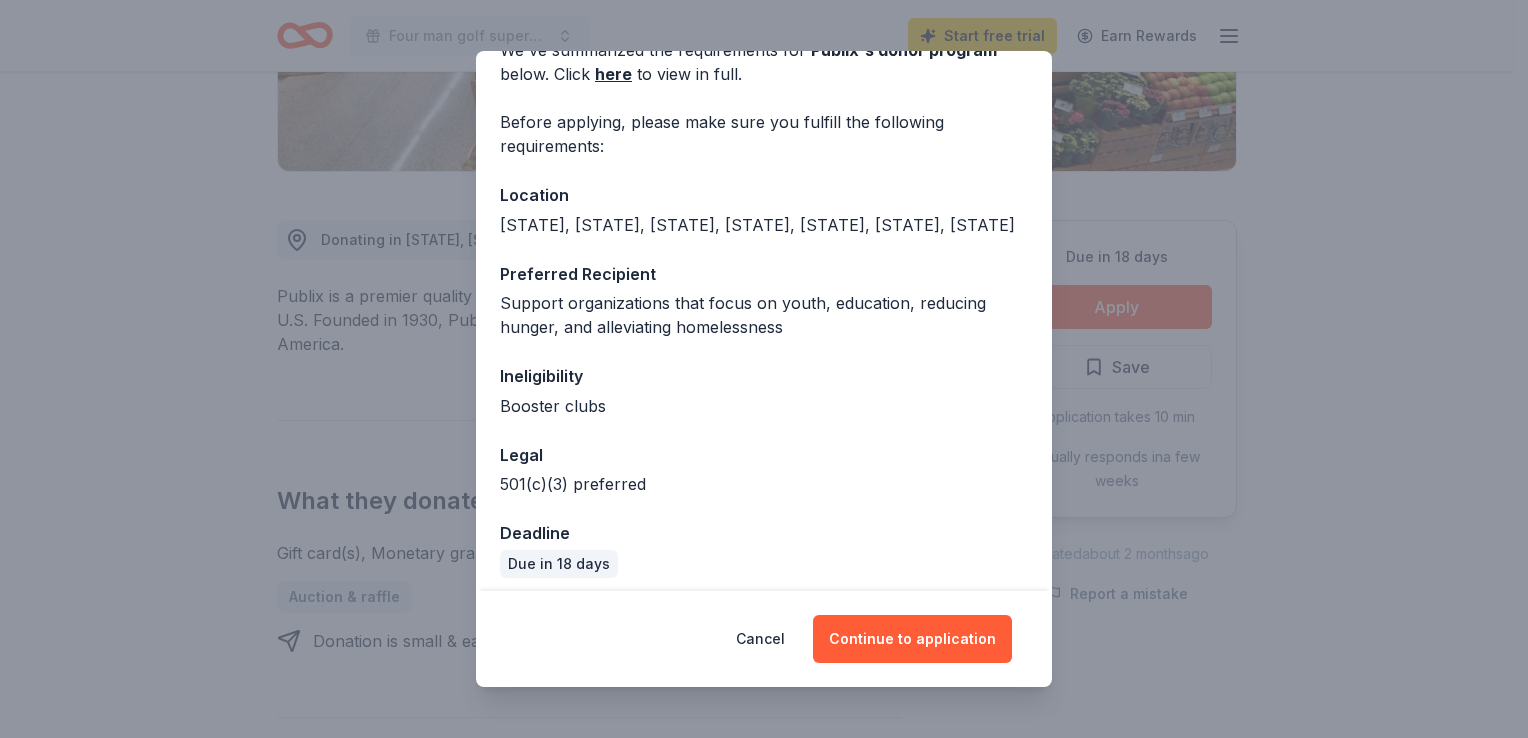 scroll, scrollTop: 120, scrollLeft: 0, axis: vertical 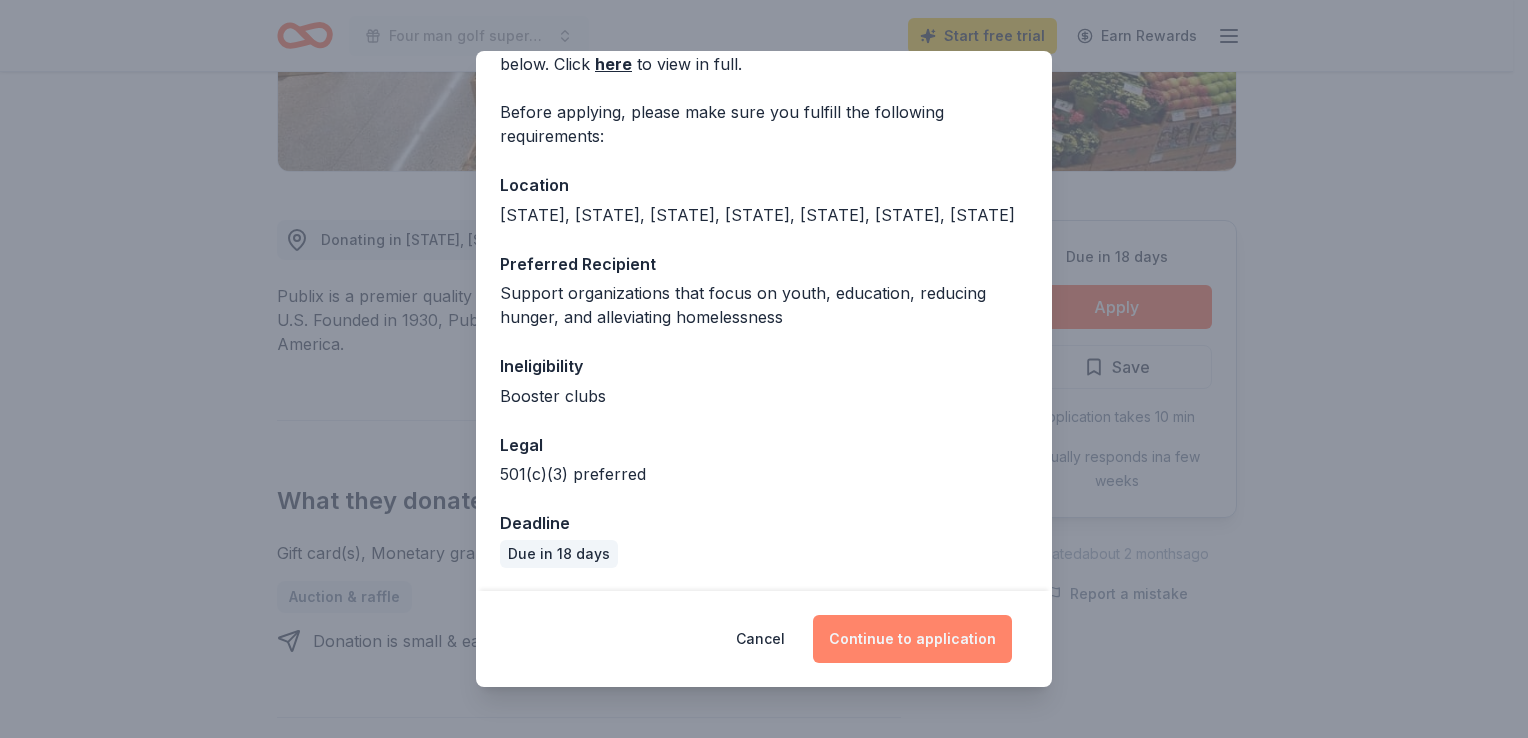 click on "Continue to application" at bounding box center [912, 639] 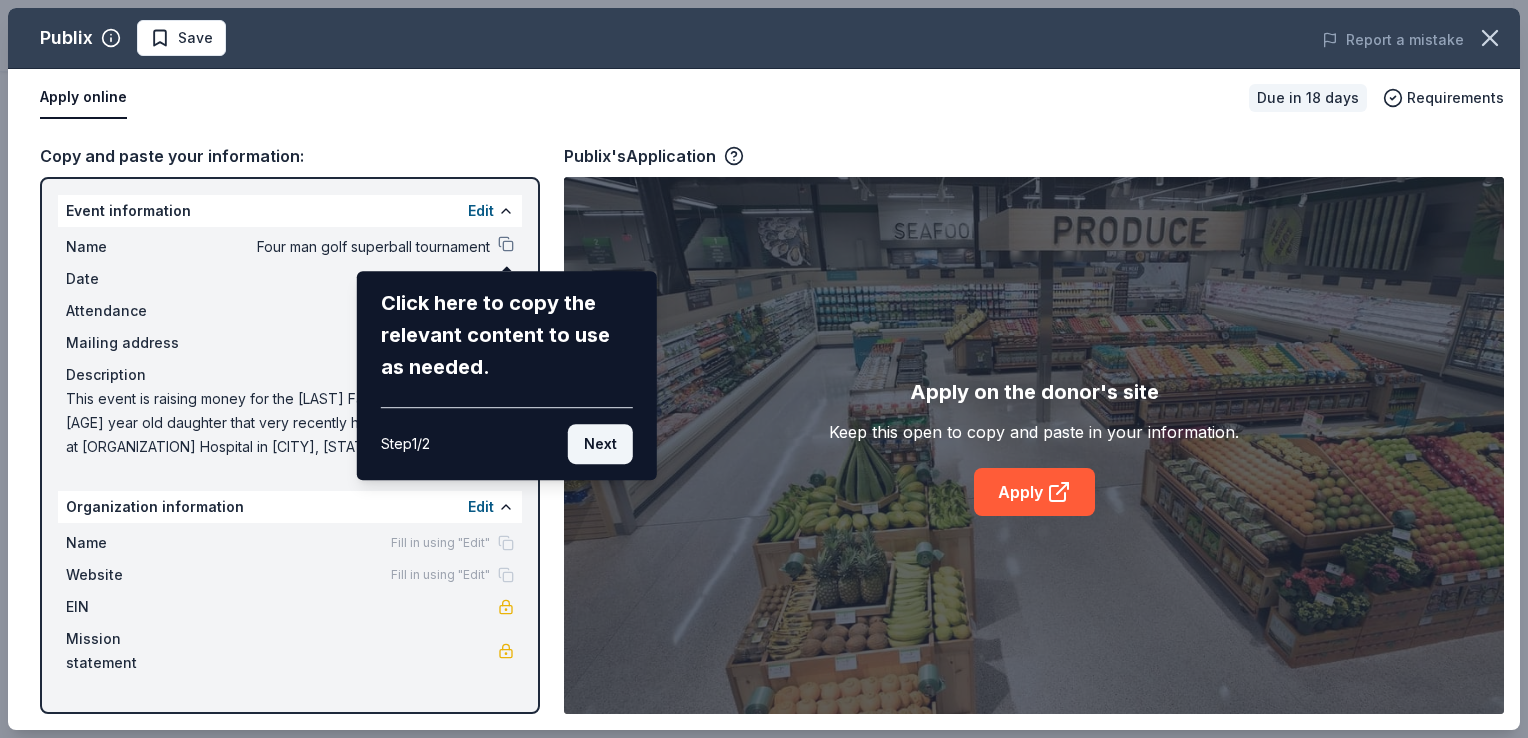 click on "Next" at bounding box center [600, 444] 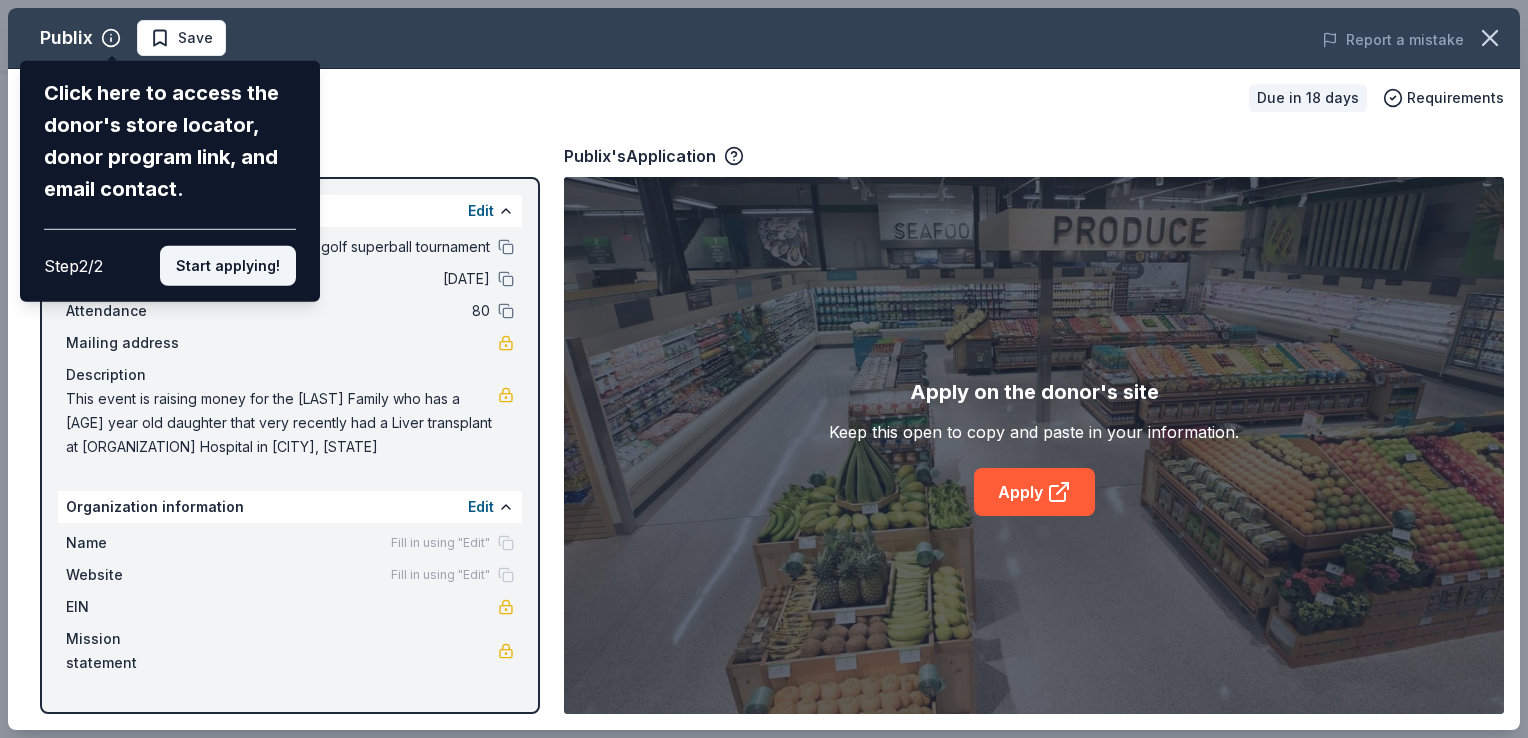 click on "Start applying!" at bounding box center [228, 266] 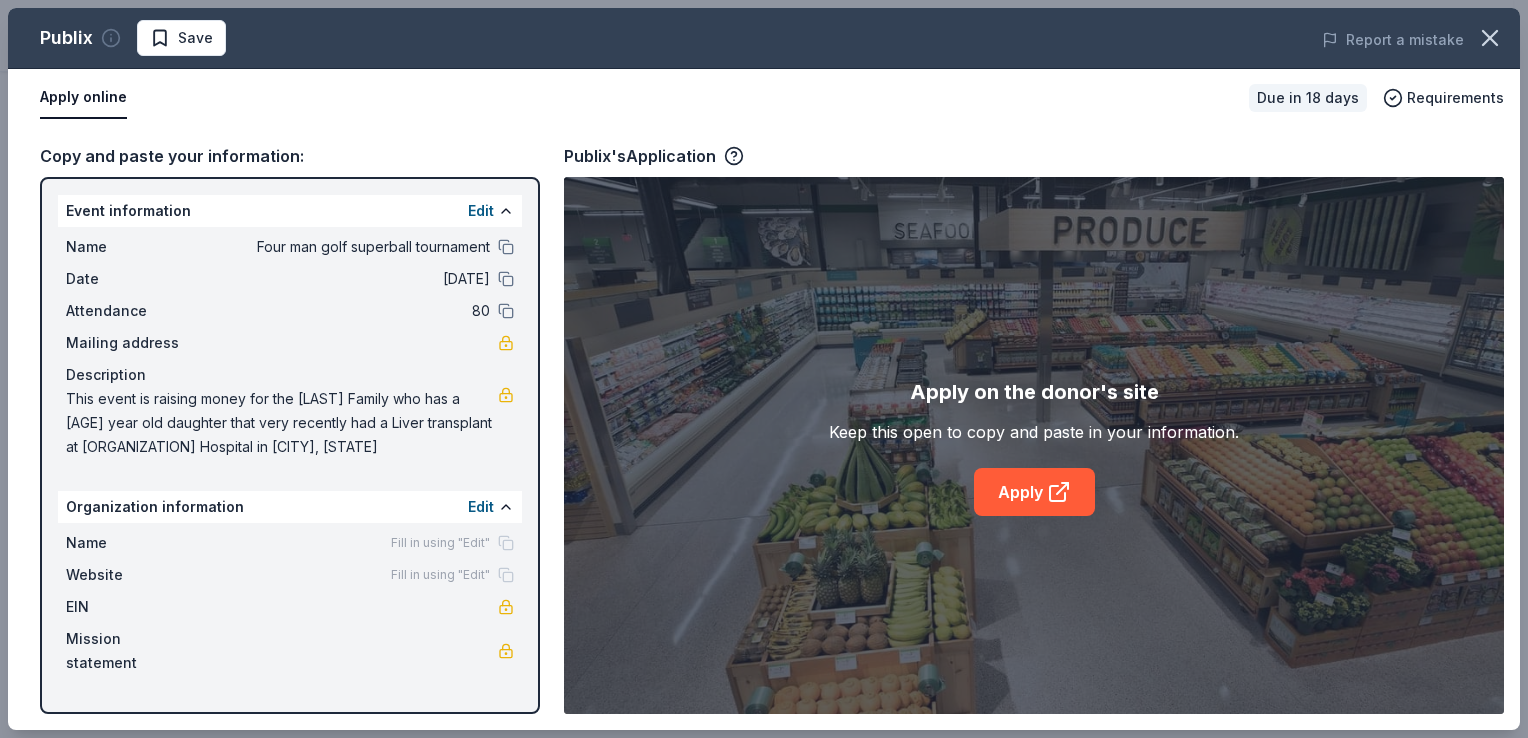 click 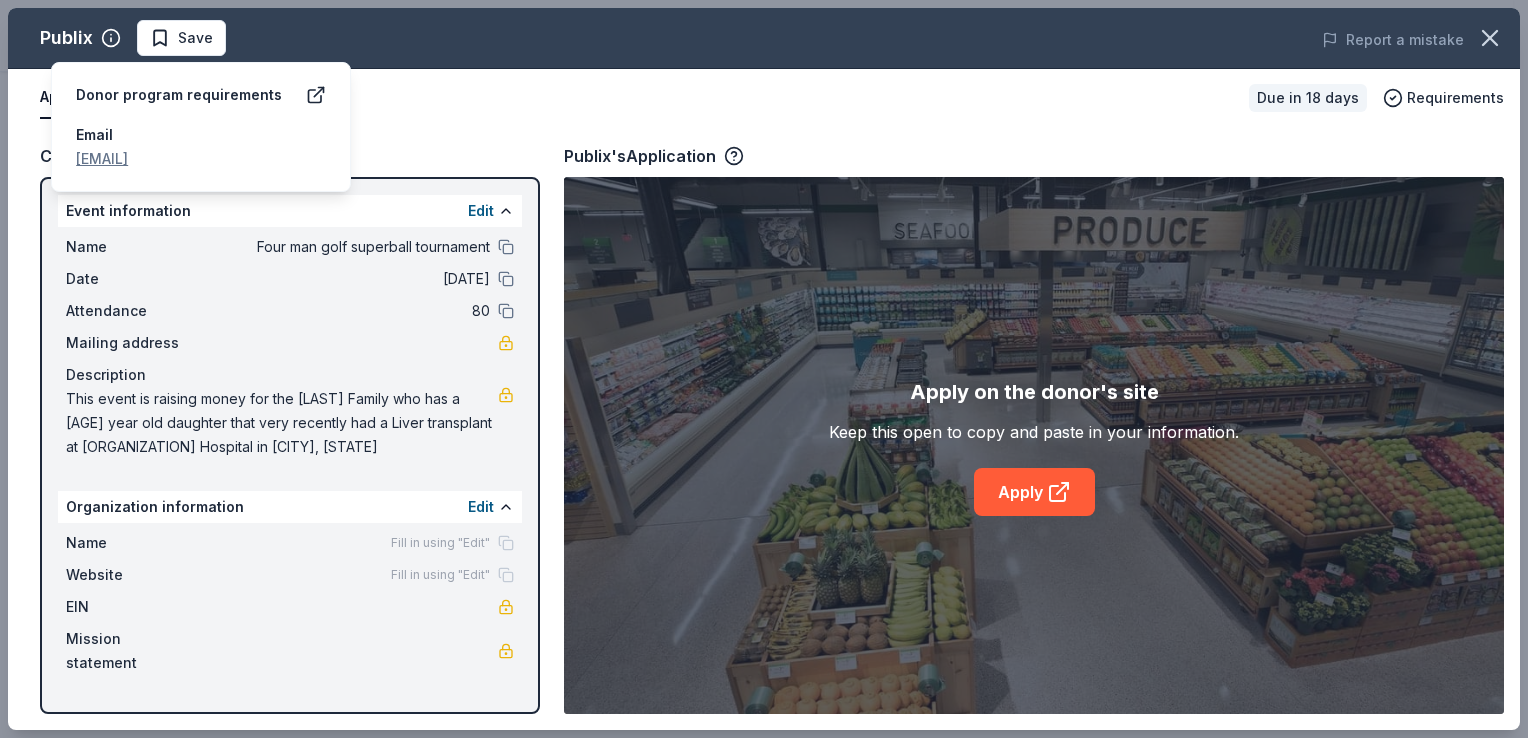 click on "CharitableDonationsHelp@publix.com" at bounding box center [102, 158] 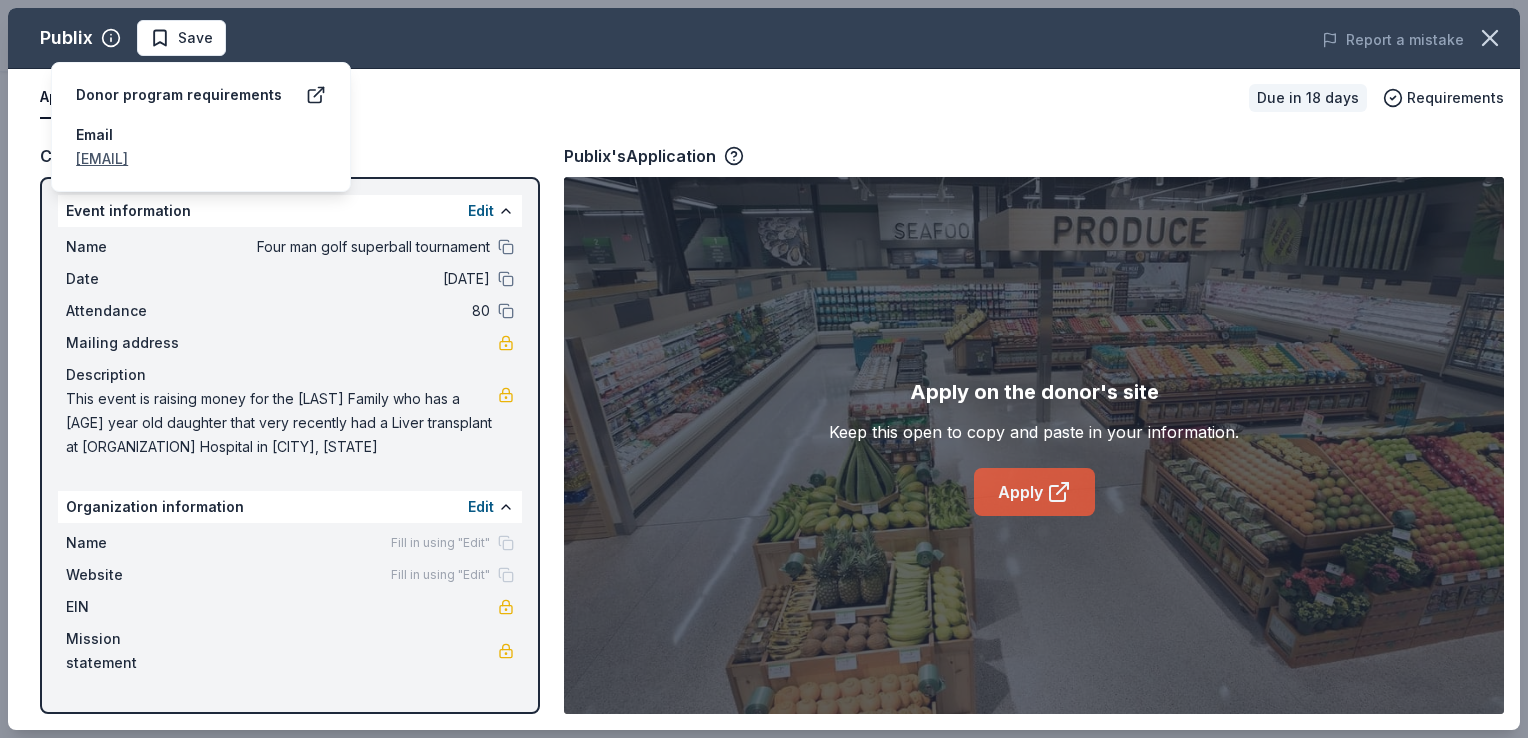 click on "Apply" at bounding box center [1034, 492] 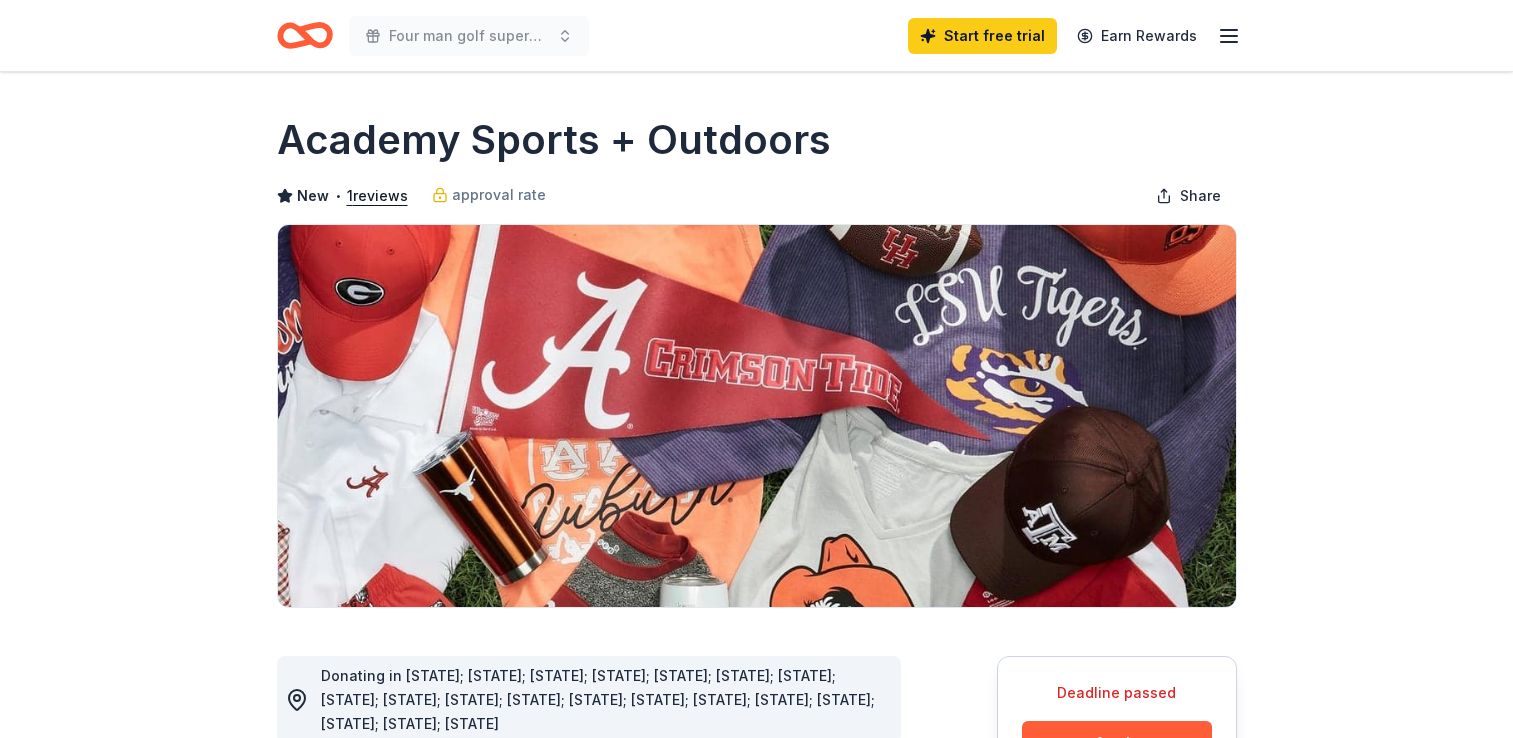 scroll, scrollTop: 0, scrollLeft: 0, axis: both 